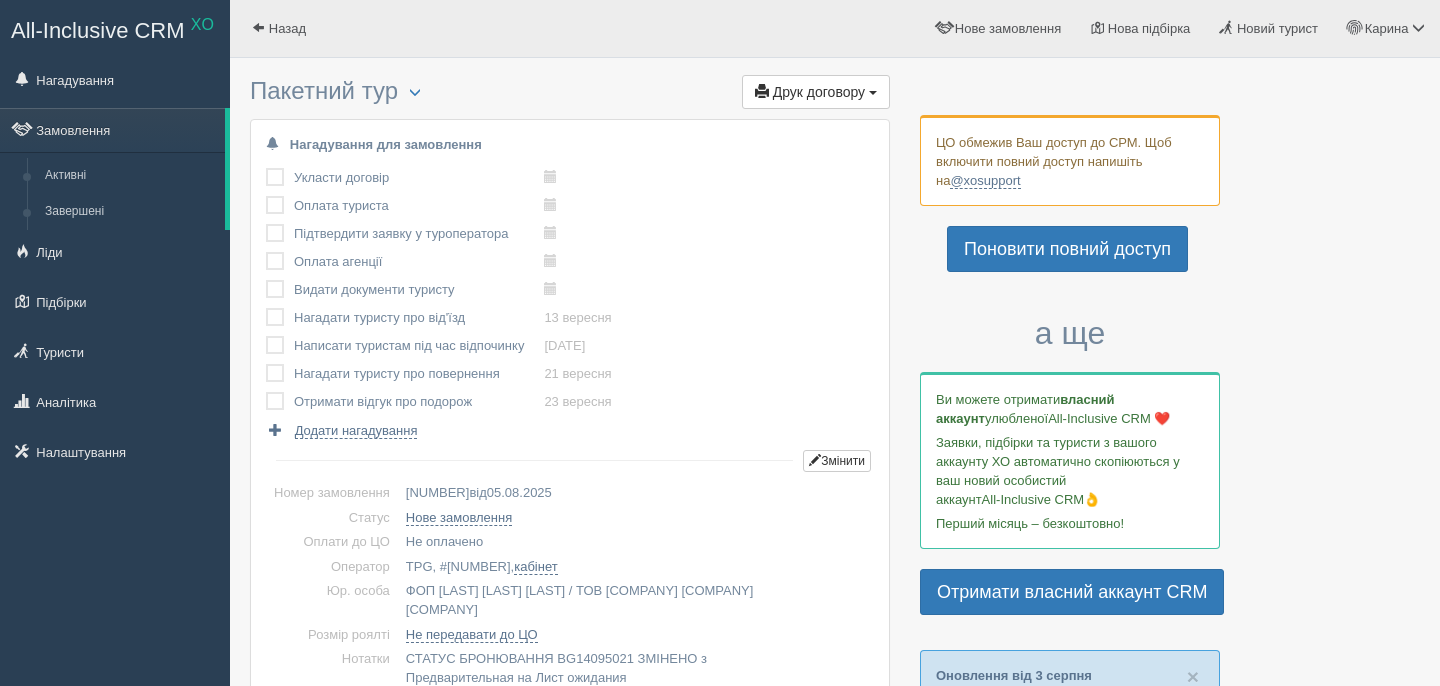 scroll, scrollTop: 0, scrollLeft: 0, axis: both 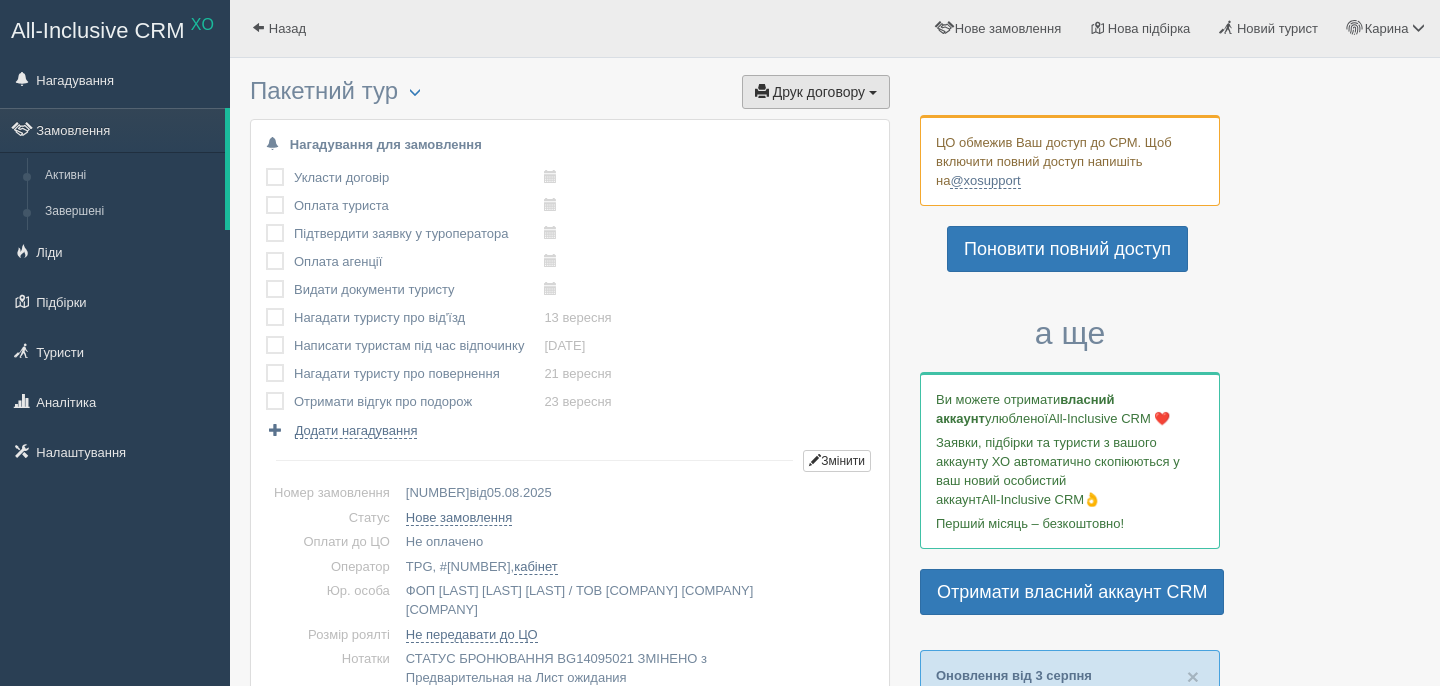 click on "Друк договору
Друк" at bounding box center (816, 92) 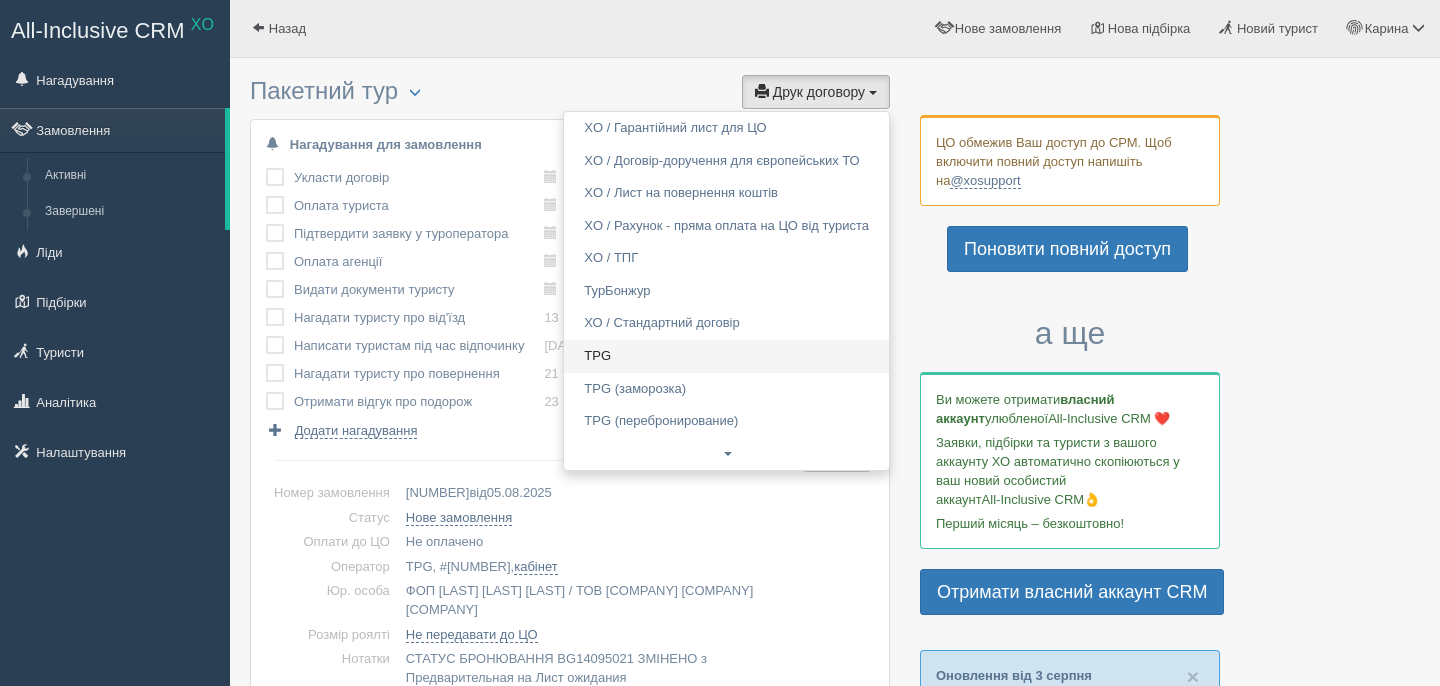 click on "TPG" at bounding box center (726, 356) 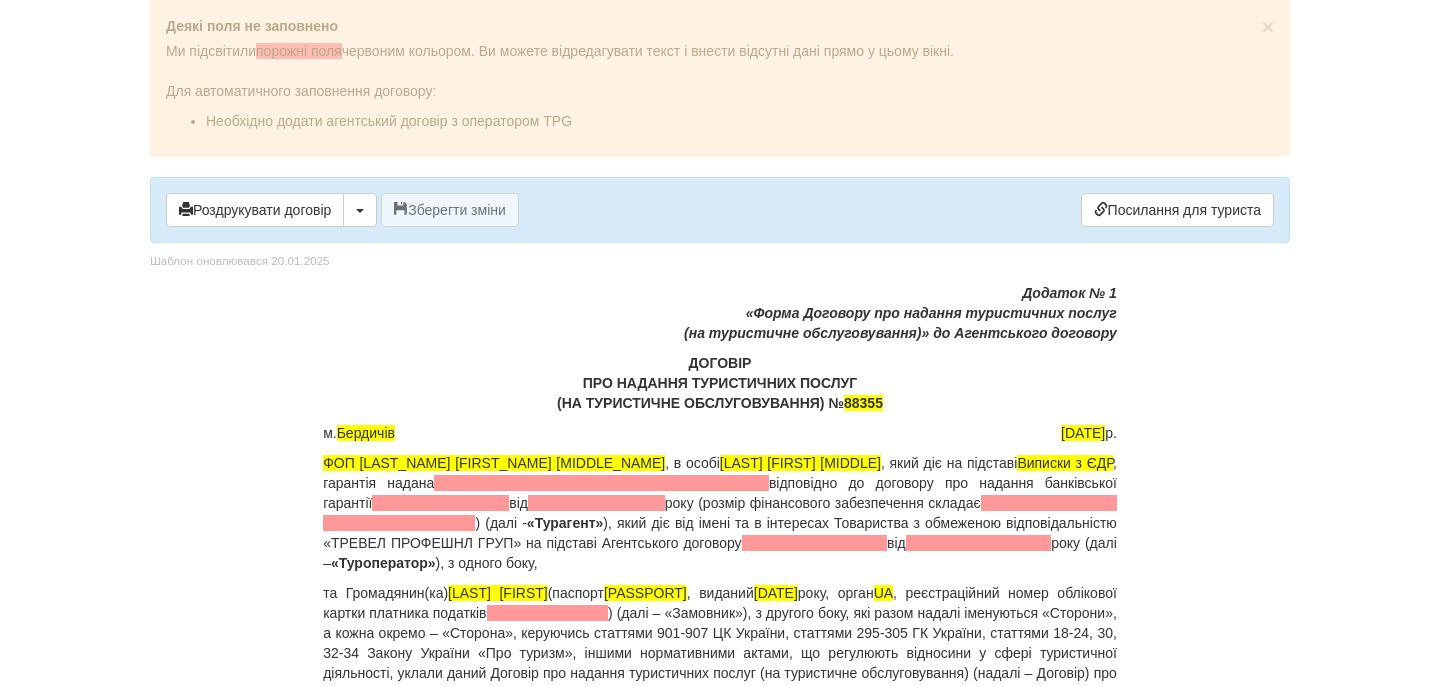 scroll, scrollTop: 0, scrollLeft: 0, axis: both 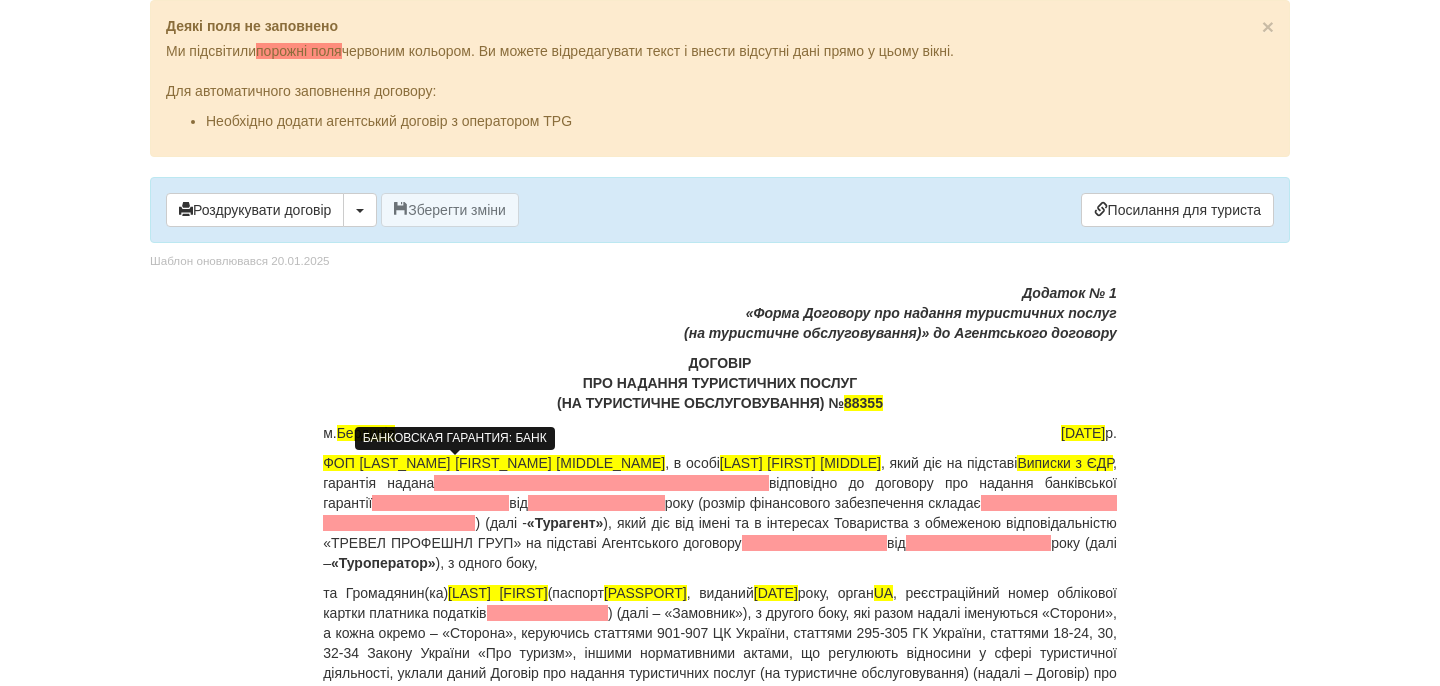 click at bounding box center (601, 483) 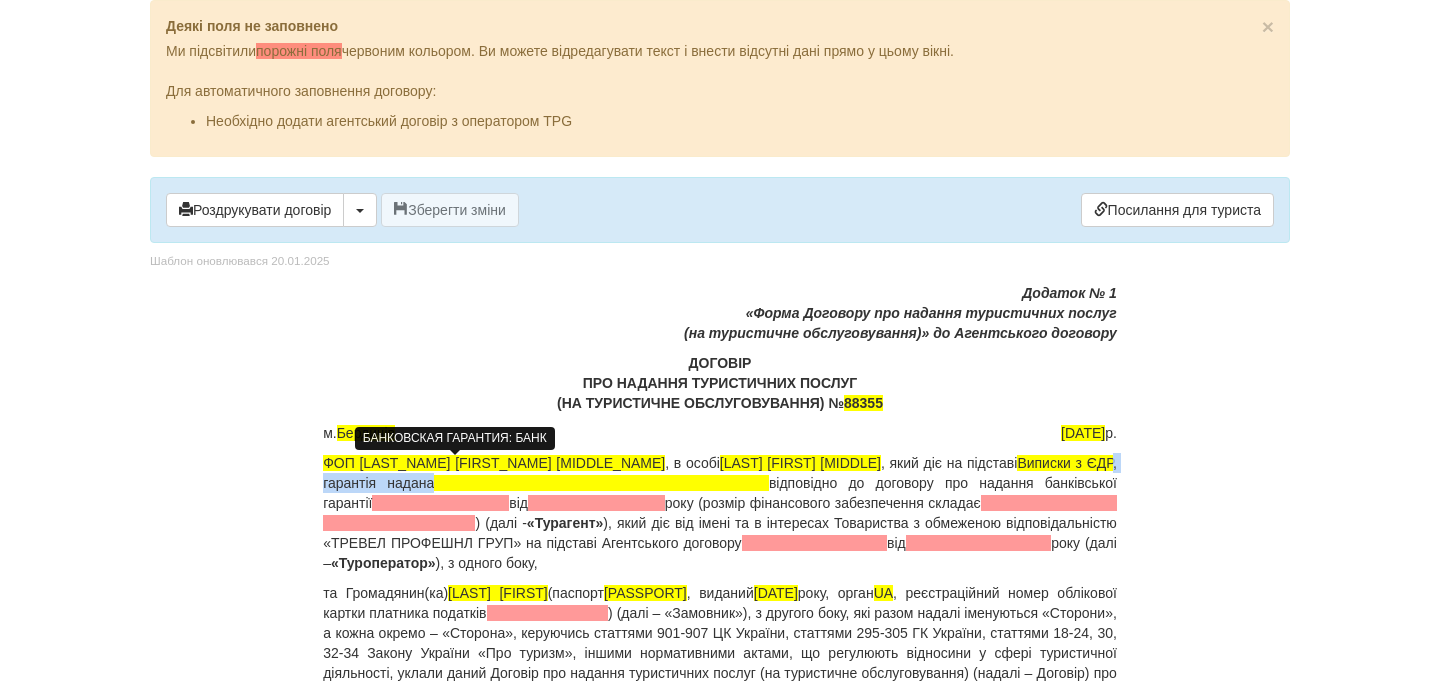 type 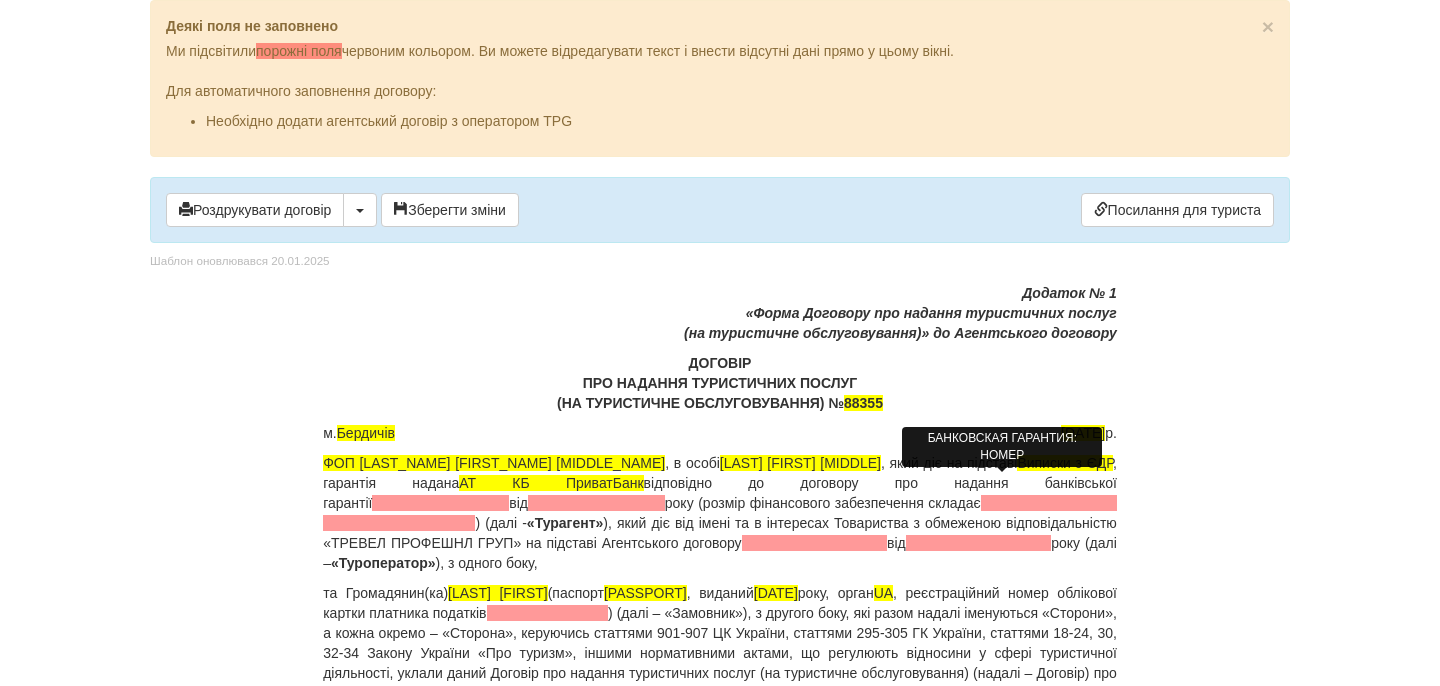 click at bounding box center [440, 503] 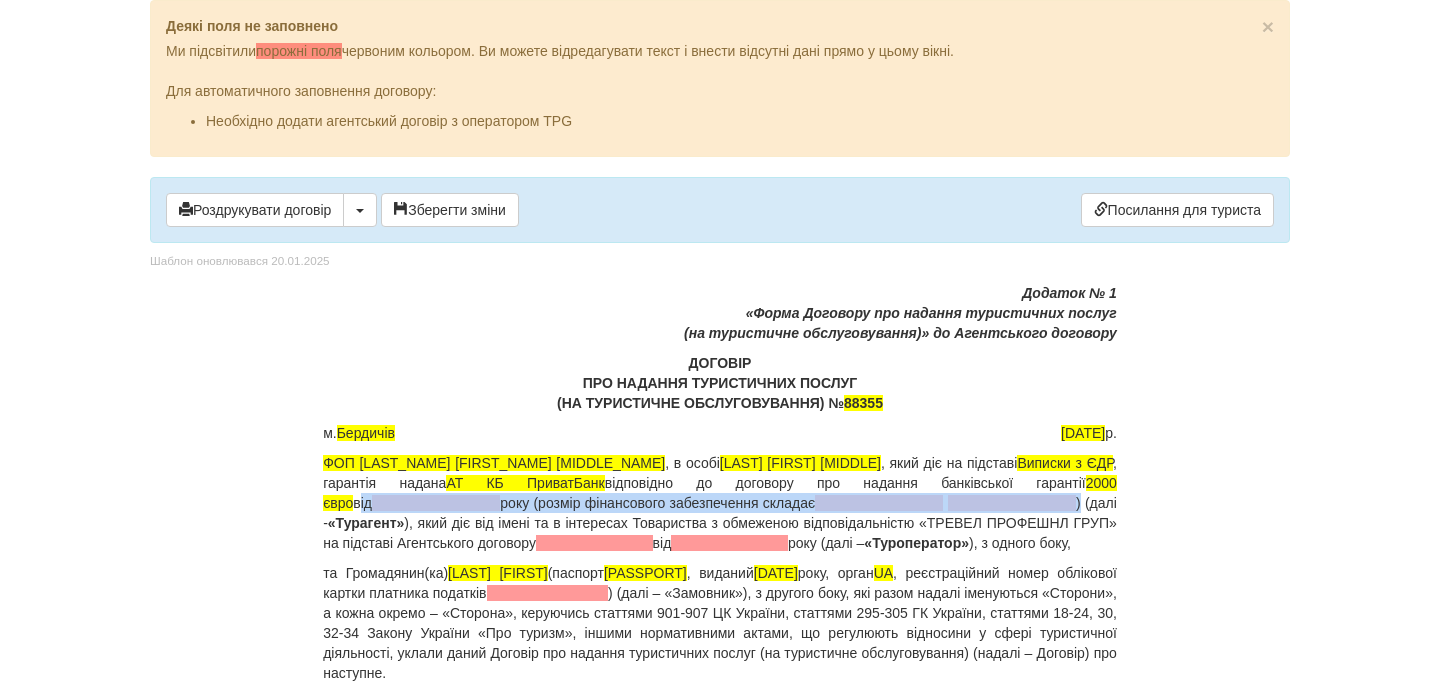 drag, startPoint x: 968, startPoint y: 483, endPoint x: 914, endPoint y: 499, distance: 56.32051 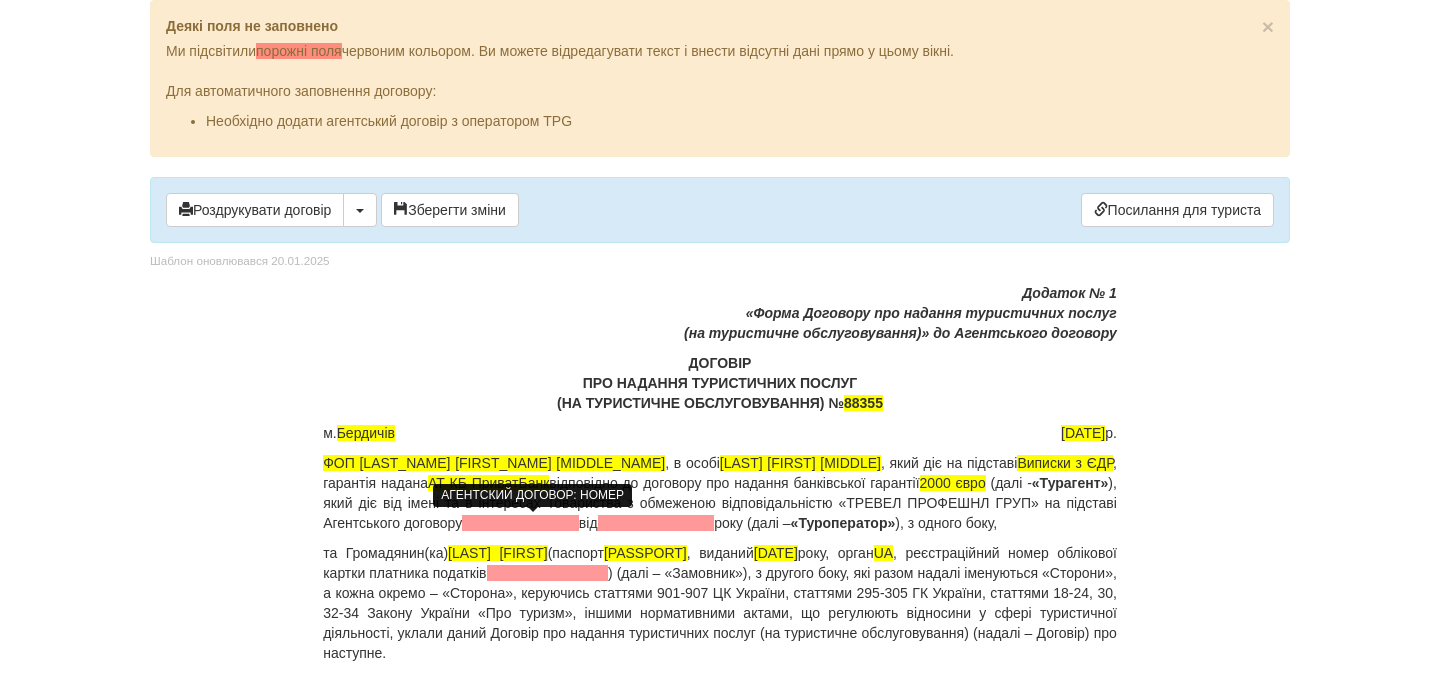 click at bounding box center [520, 523] 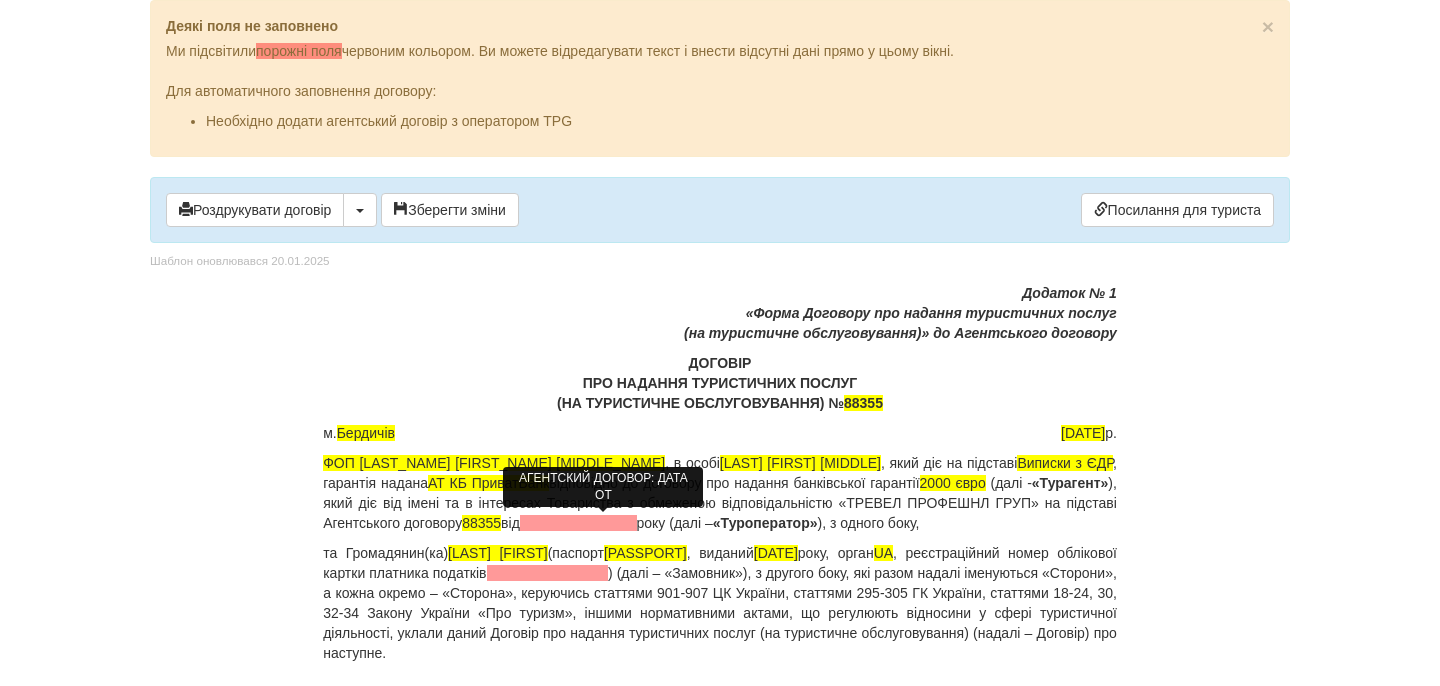 click at bounding box center (578, 523) 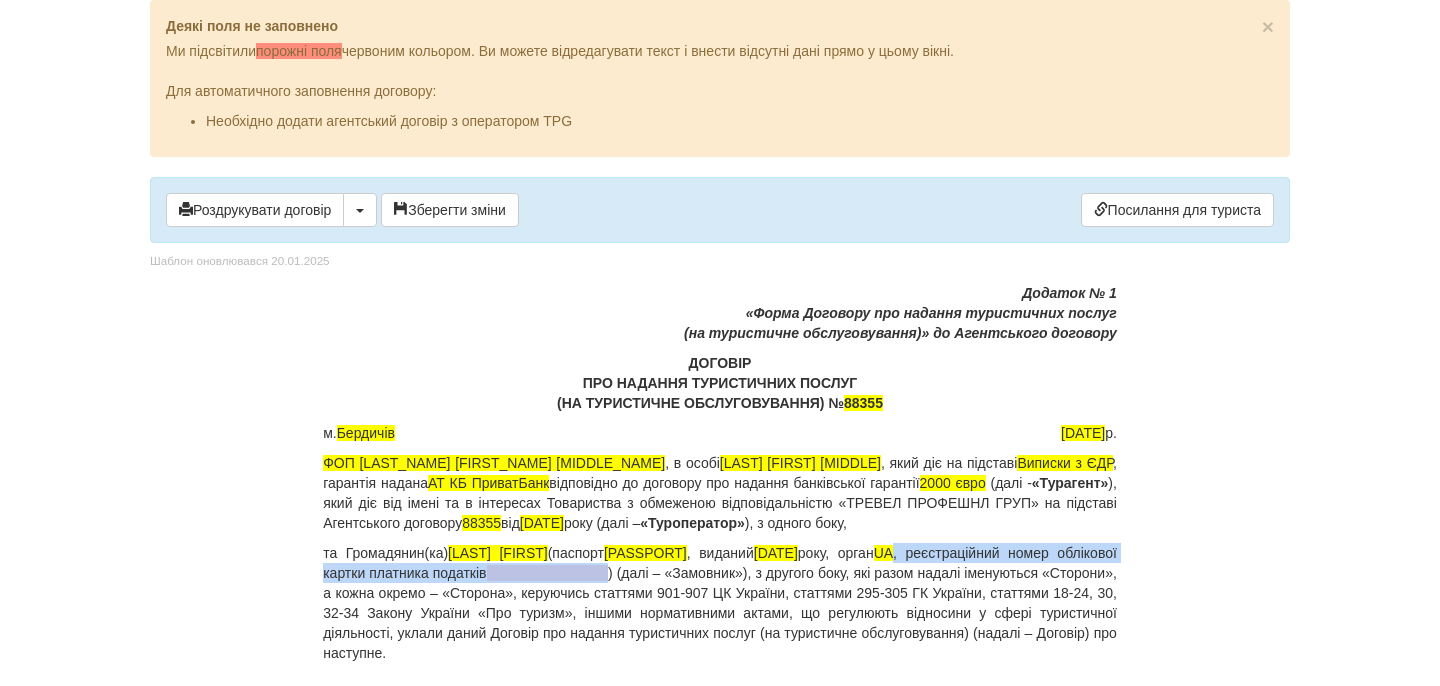 drag, startPoint x: 1004, startPoint y: 555, endPoint x: 738, endPoint y: 574, distance: 266.6777 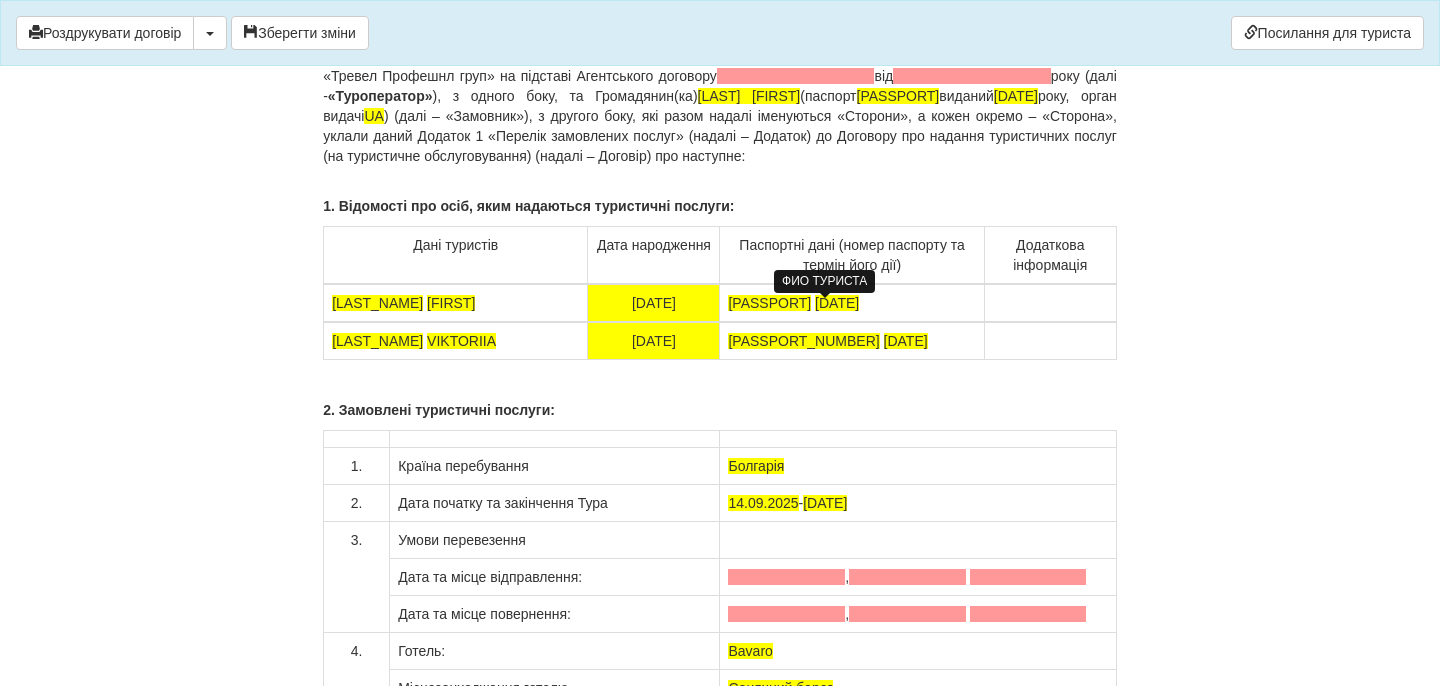 scroll, scrollTop: 15056, scrollLeft: 0, axis: vertical 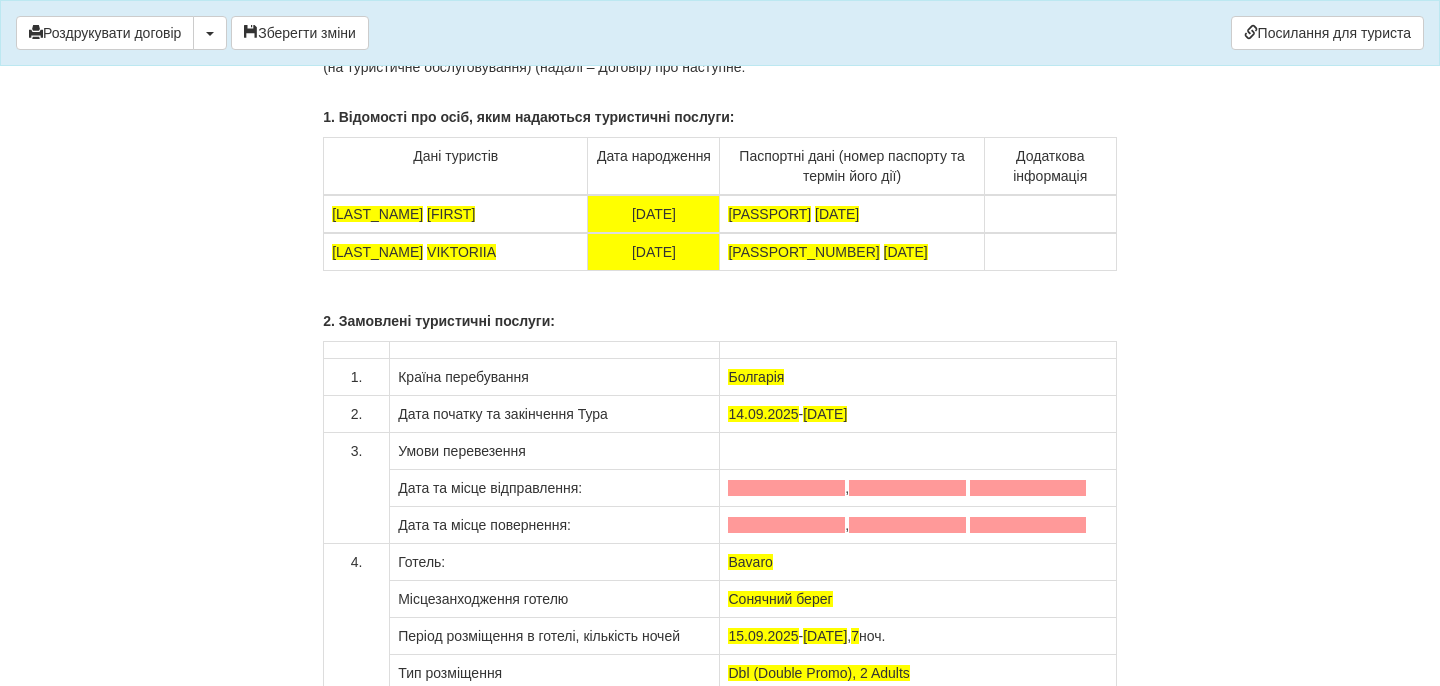 drag, startPoint x: 904, startPoint y: 243, endPoint x: 727, endPoint y: 235, distance: 177.1807 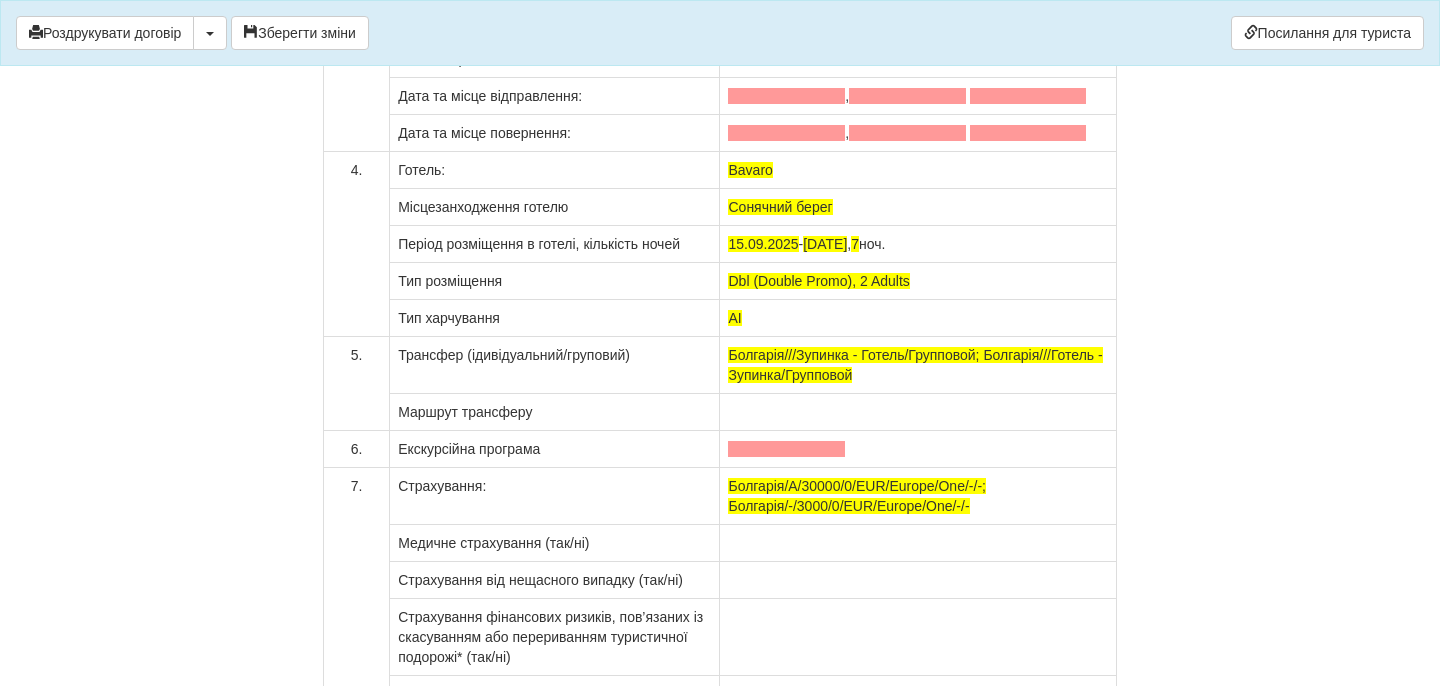 scroll, scrollTop: 15497, scrollLeft: 0, axis: vertical 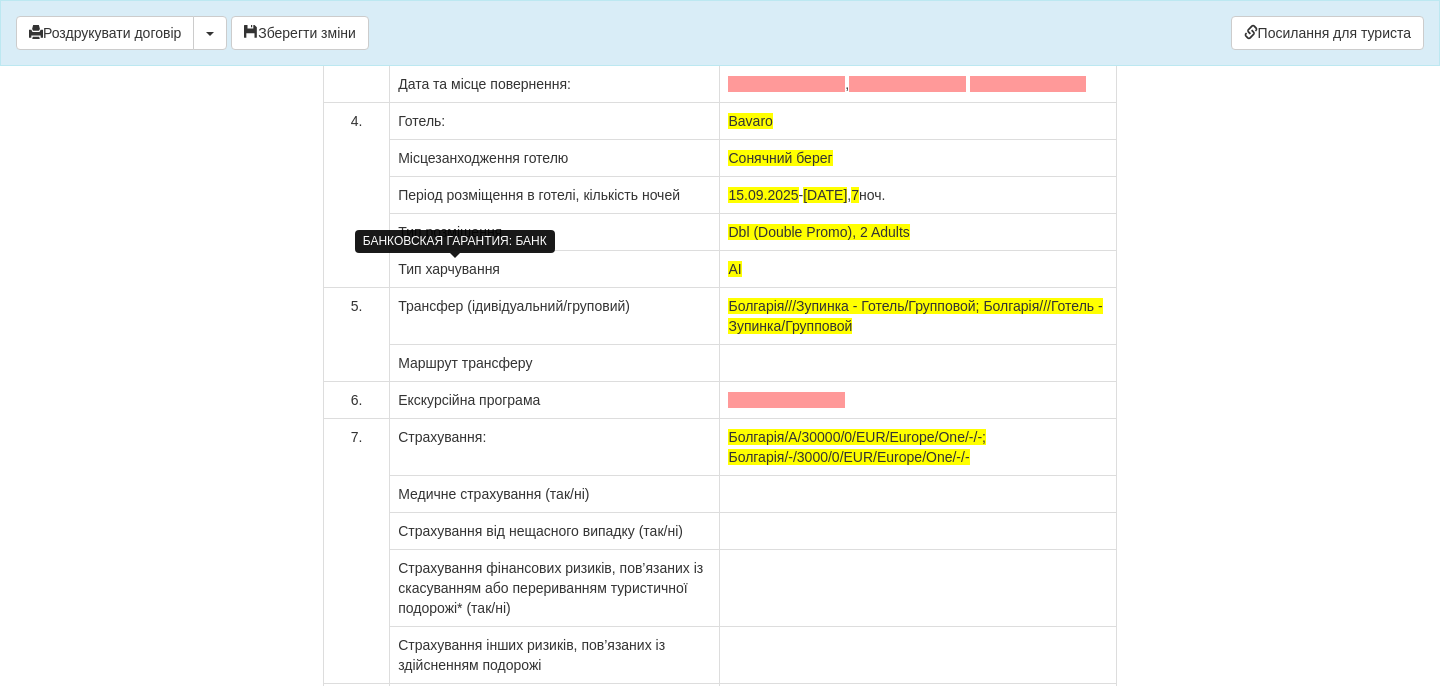 click at bounding box center (601, -514) 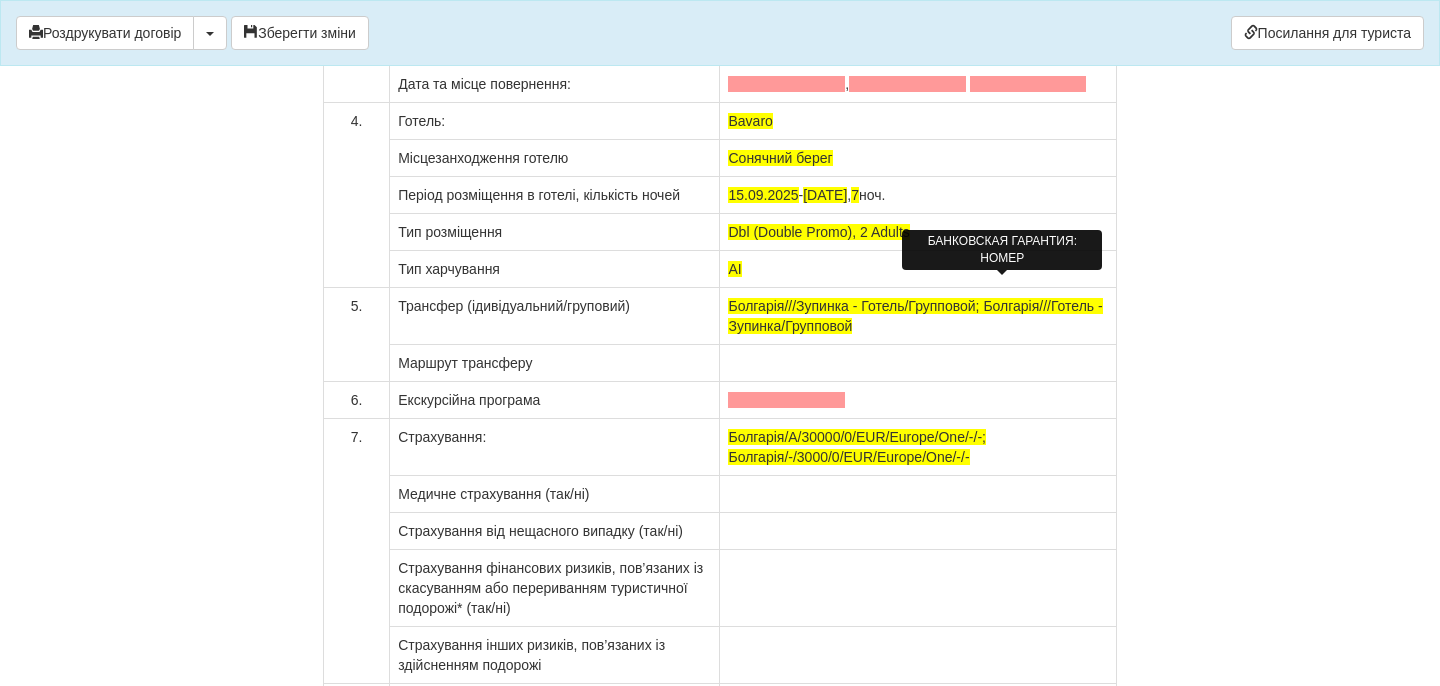 click at bounding box center (440, -494) 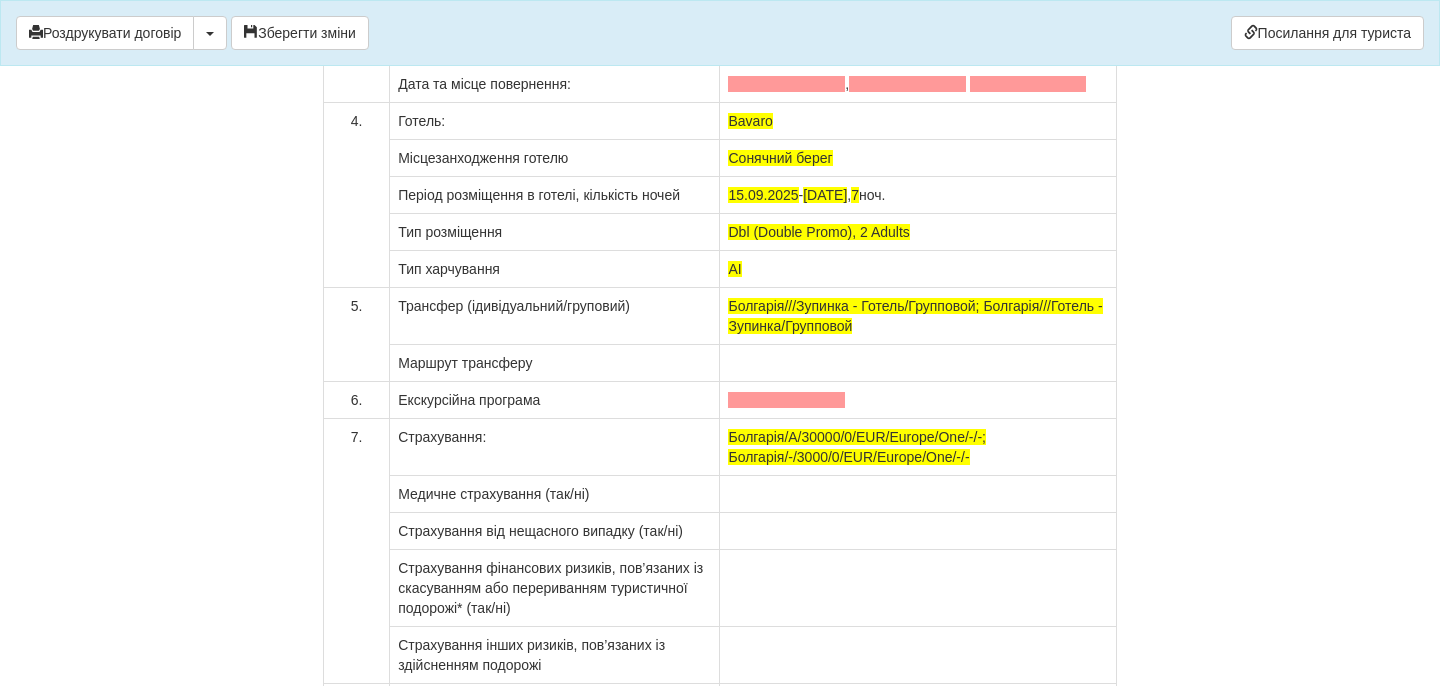 drag, startPoint x: 971, startPoint y: 288, endPoint x: 917, endPoint y: 300, distance: 55.31727 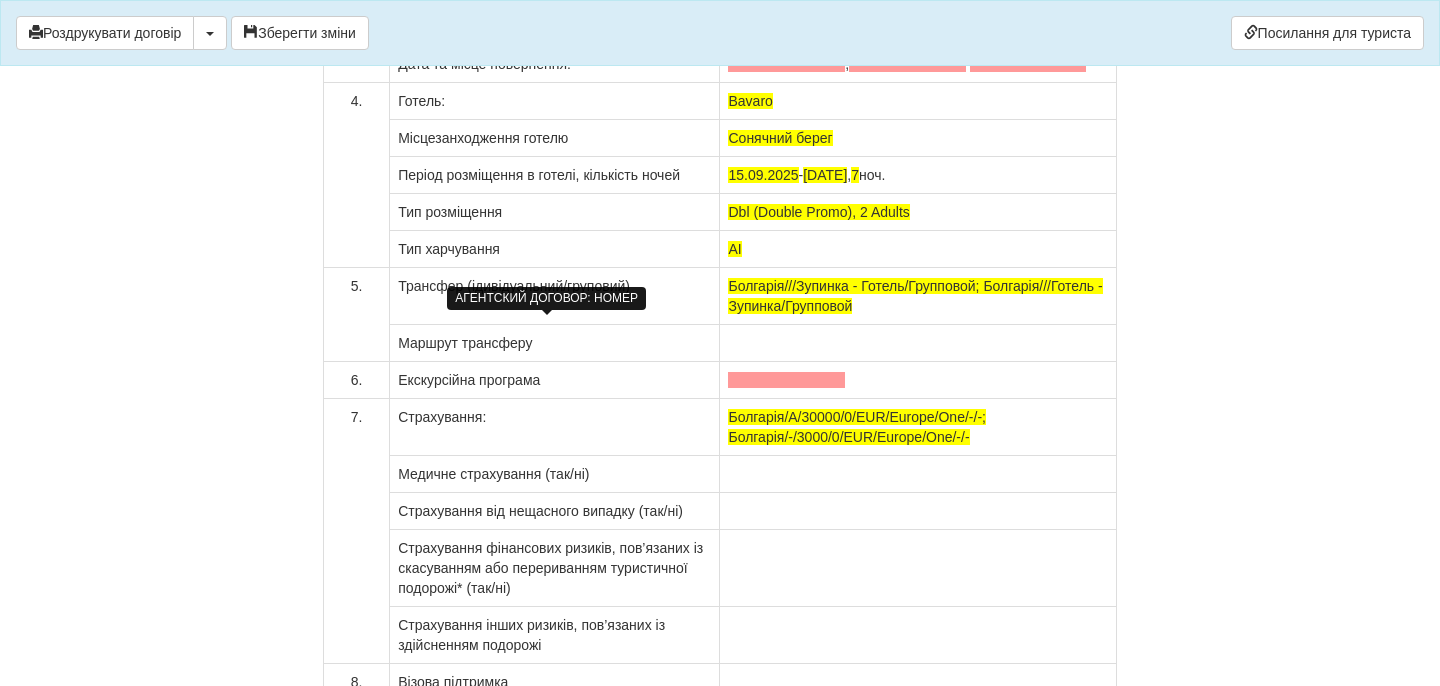 click at bounding box center (546, -474) 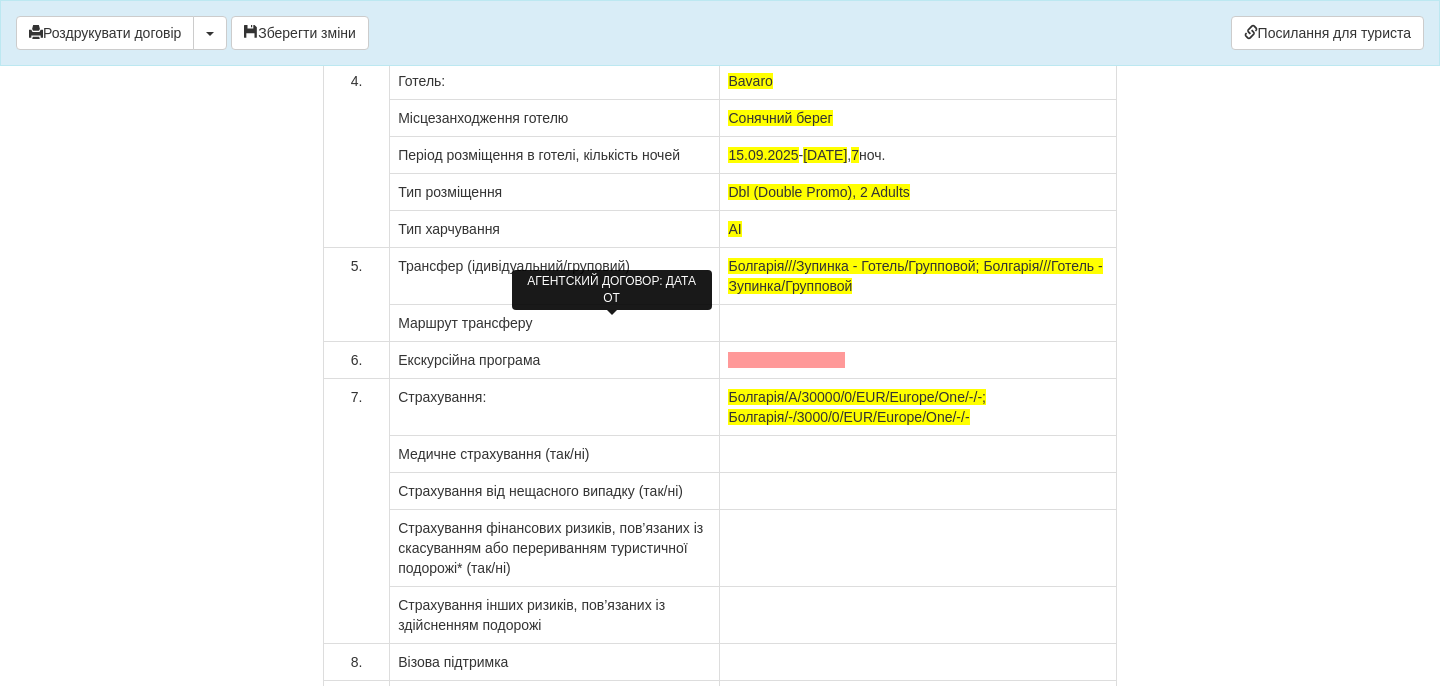 click at bounding box center (592, -474) 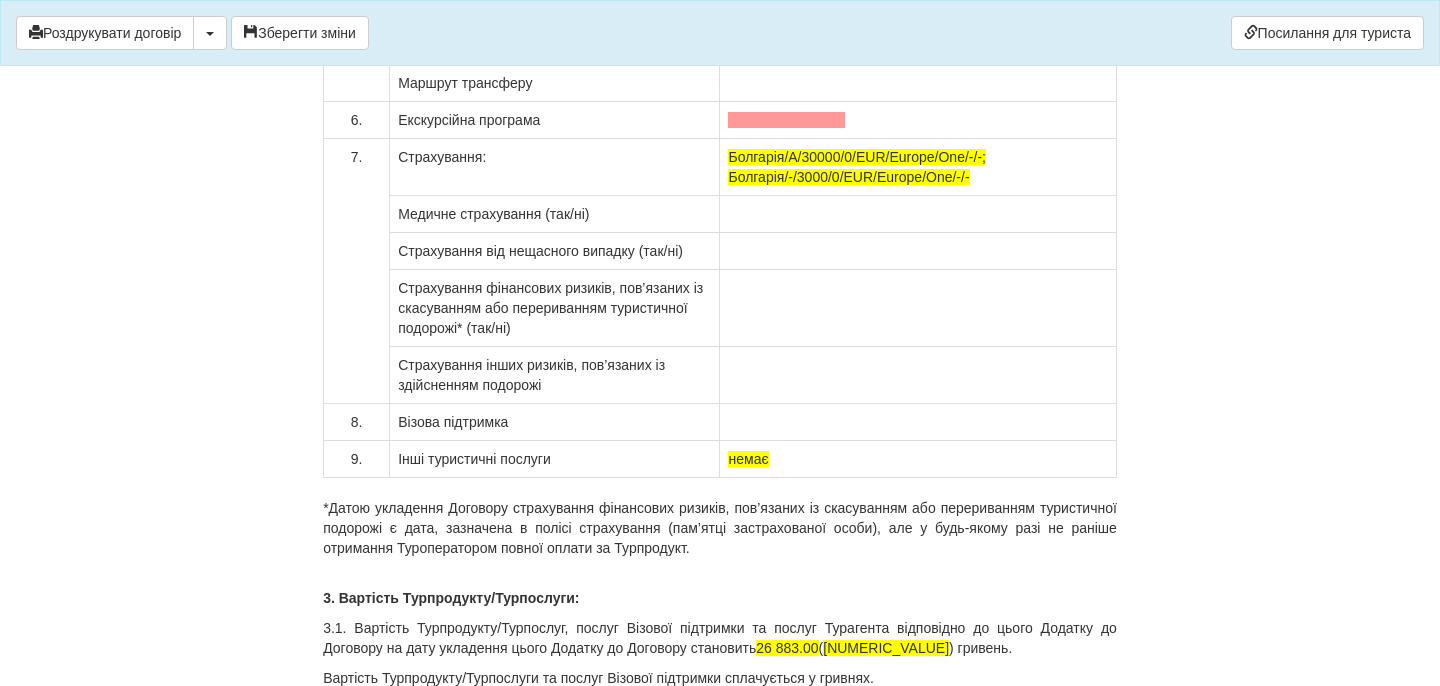 scroll, scrollTop: 16075, scrollLeft: 0, axis: vertical 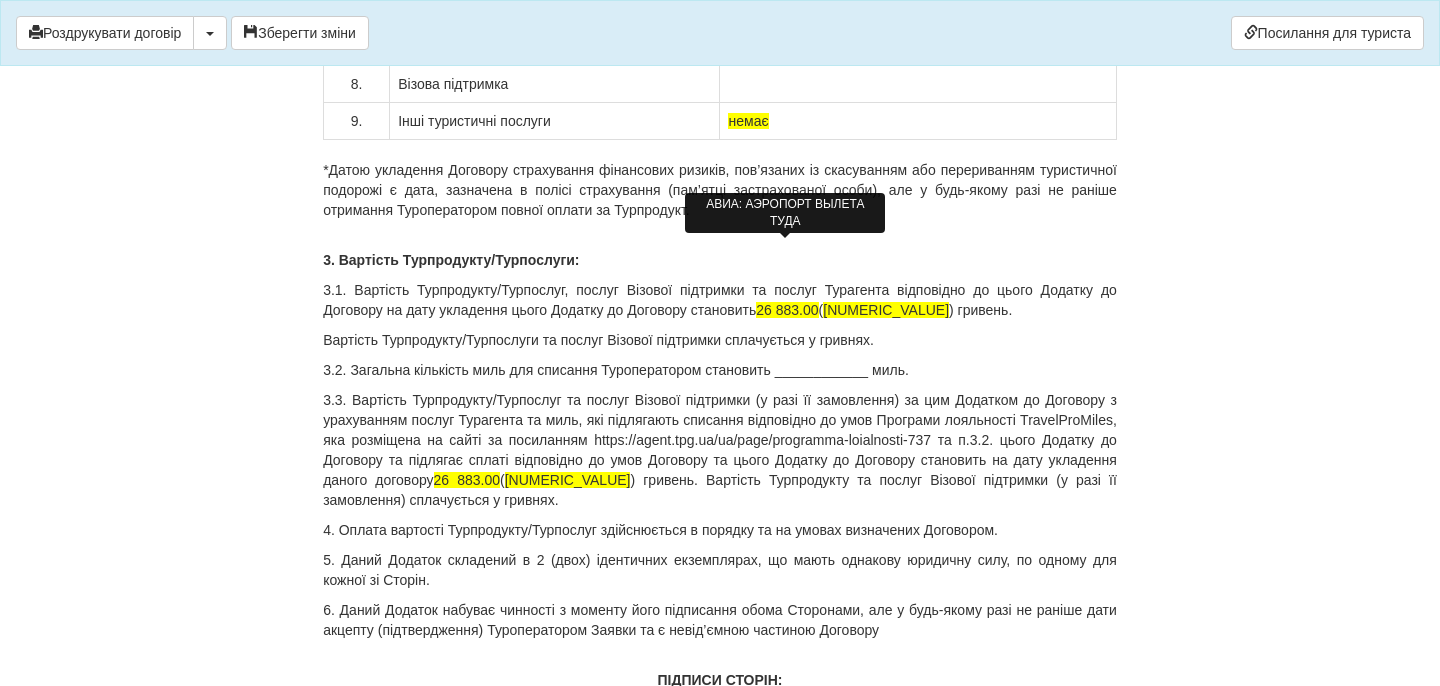 click at bounding box center [786, -571] 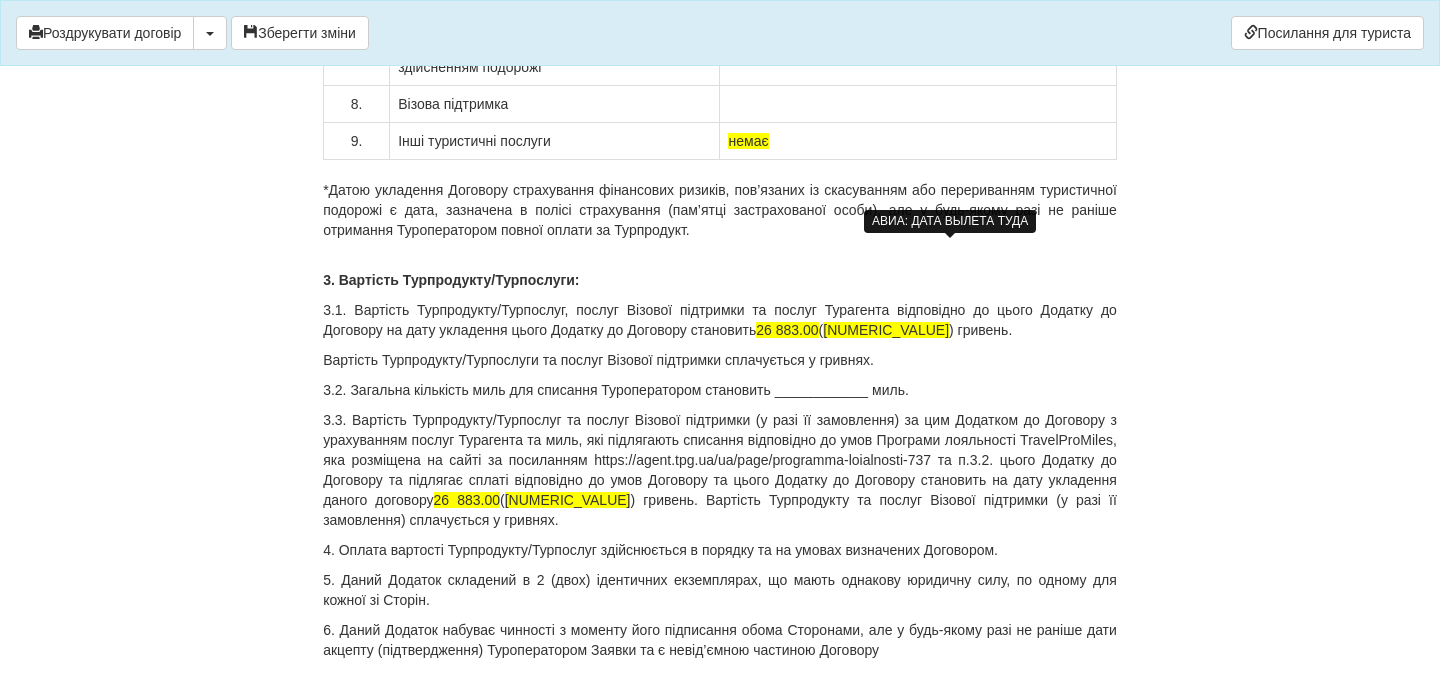 click at bounding box center (939, -571) 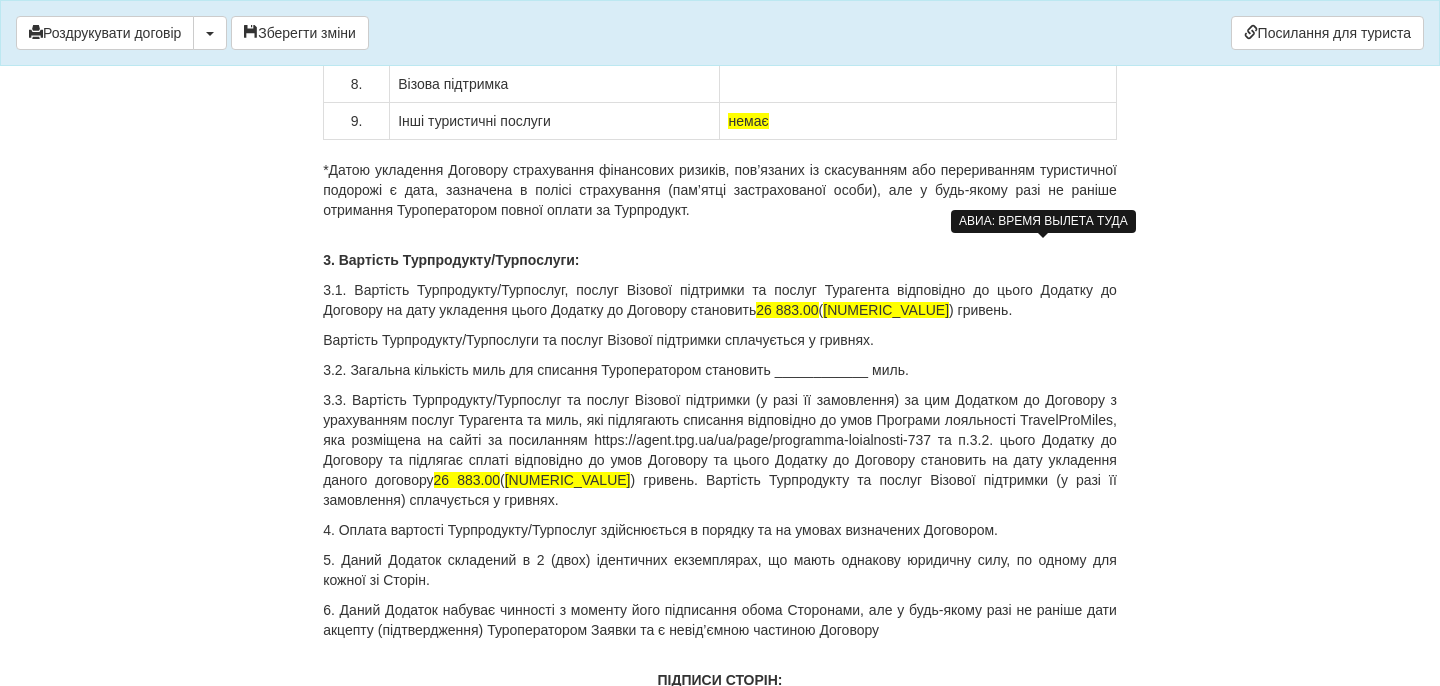 click at bounding box center (1002, -571) 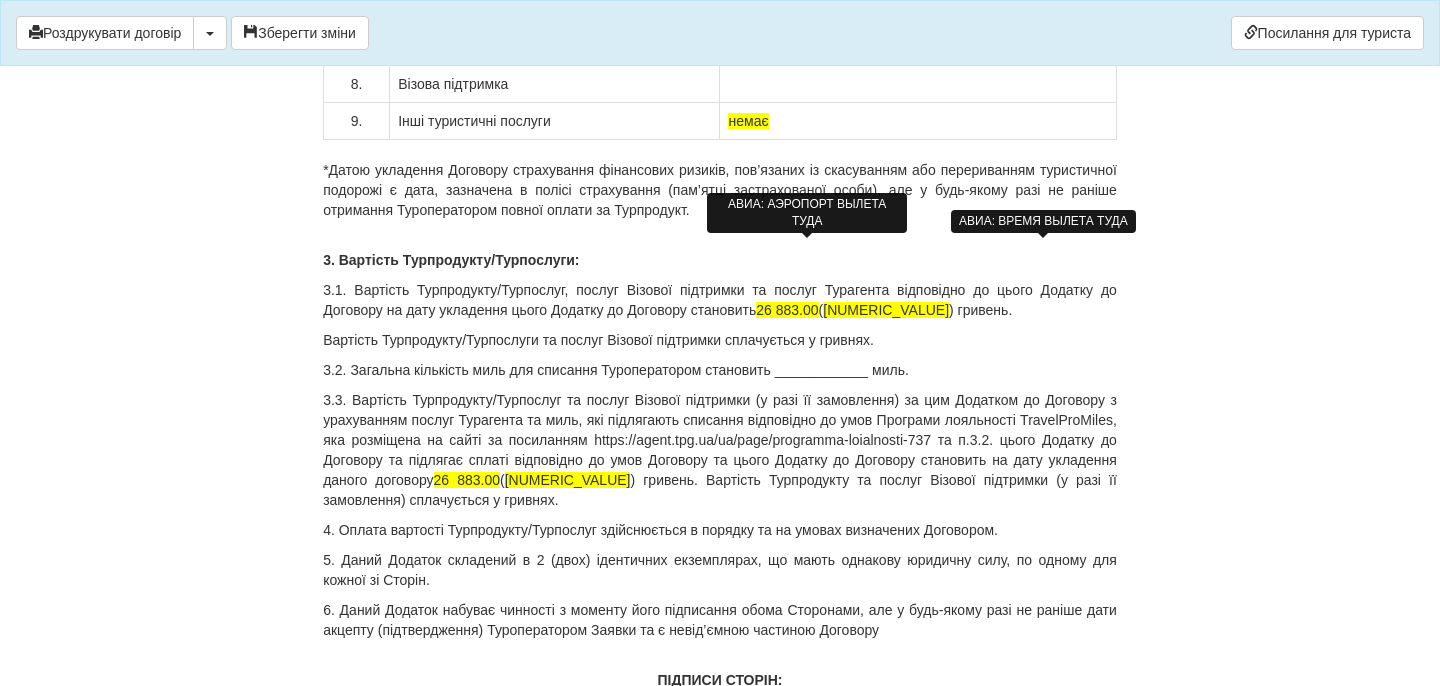 drag, startPoint x: 988, startPoint y: 253, endPoint x: 728, endPoint y: 253, distance: 260 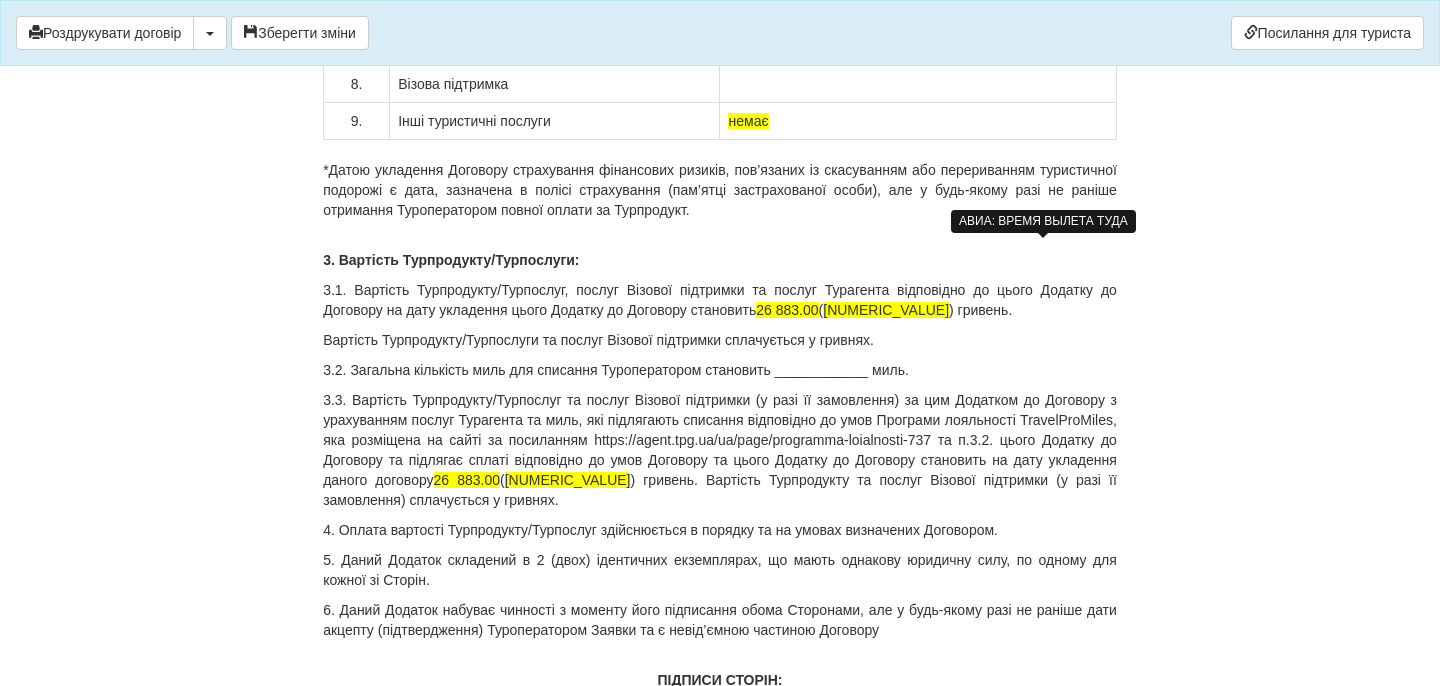 drag, startPoint x: 727, startPoint y: 287, endPoint x: 1080, endPoint y: 297, distance: 353.1416 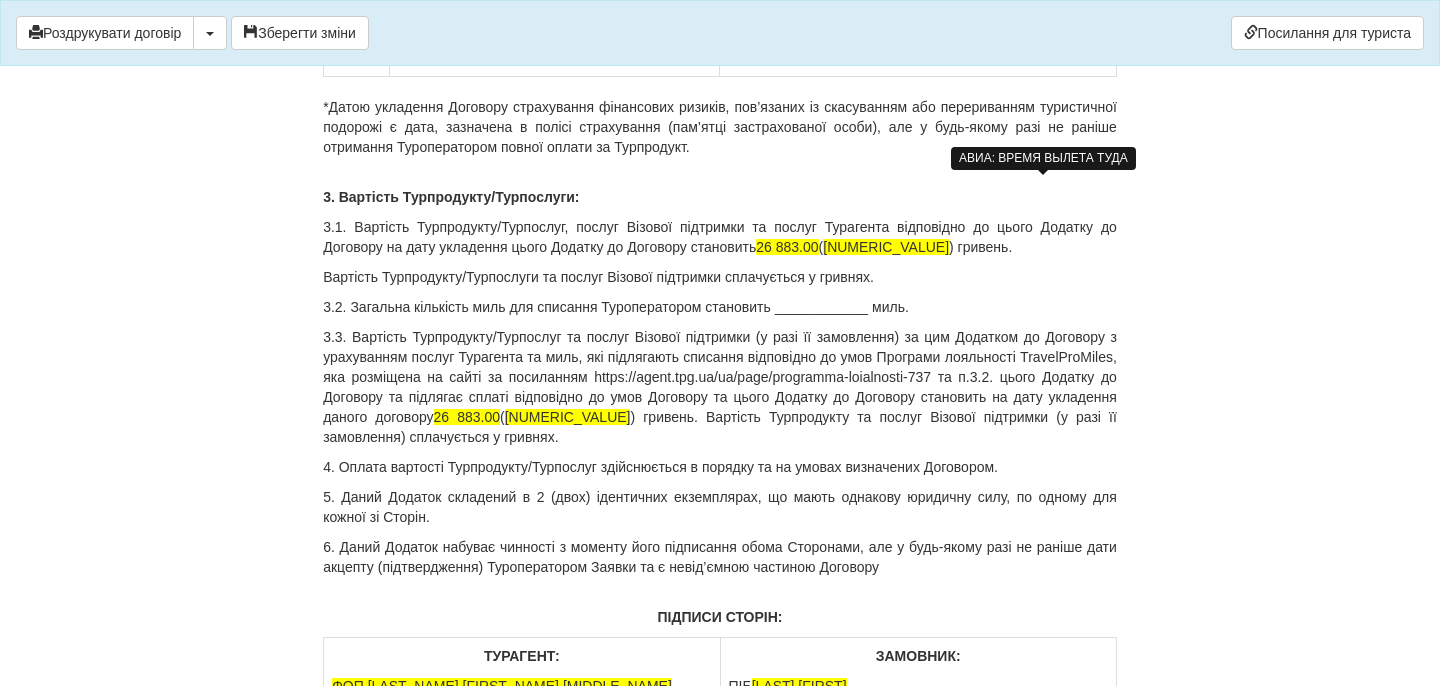scroll, scrollTop: 16140, scrollLeft: 0, axis: vertical 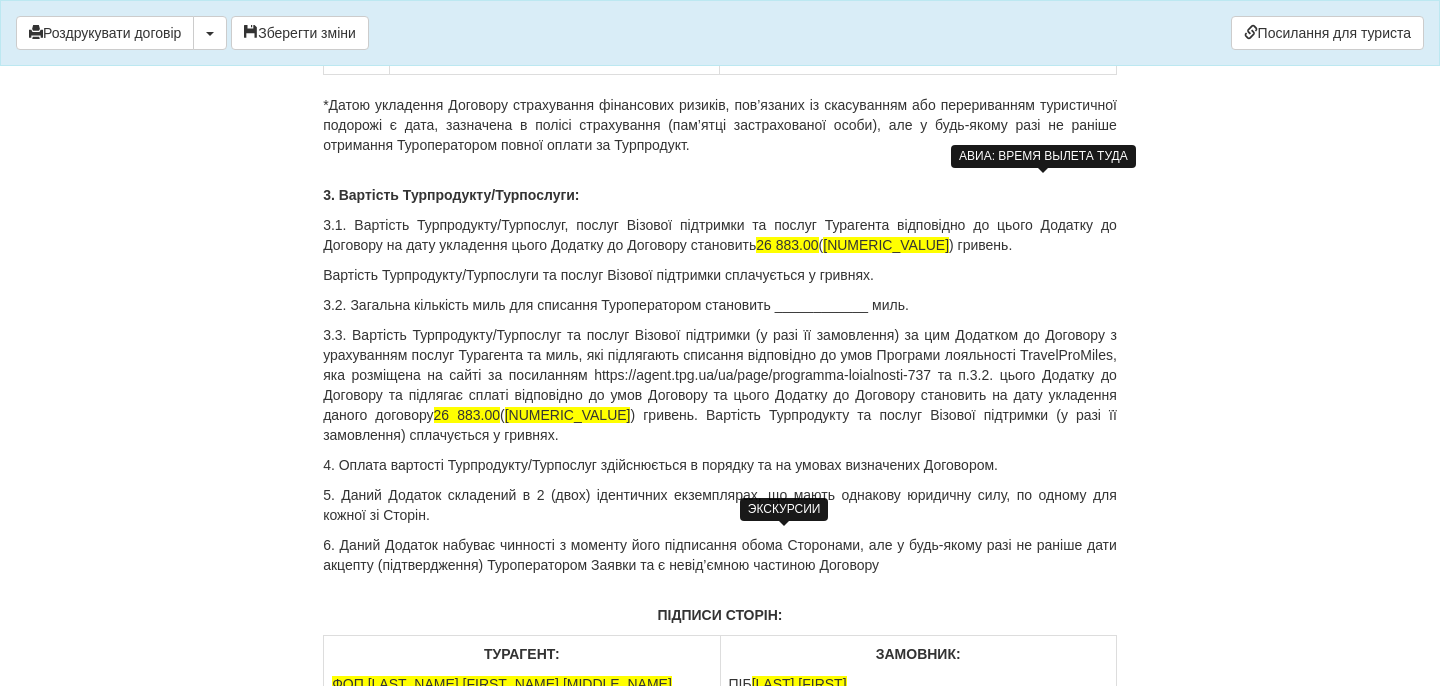 click at bounding box center (786, -283) 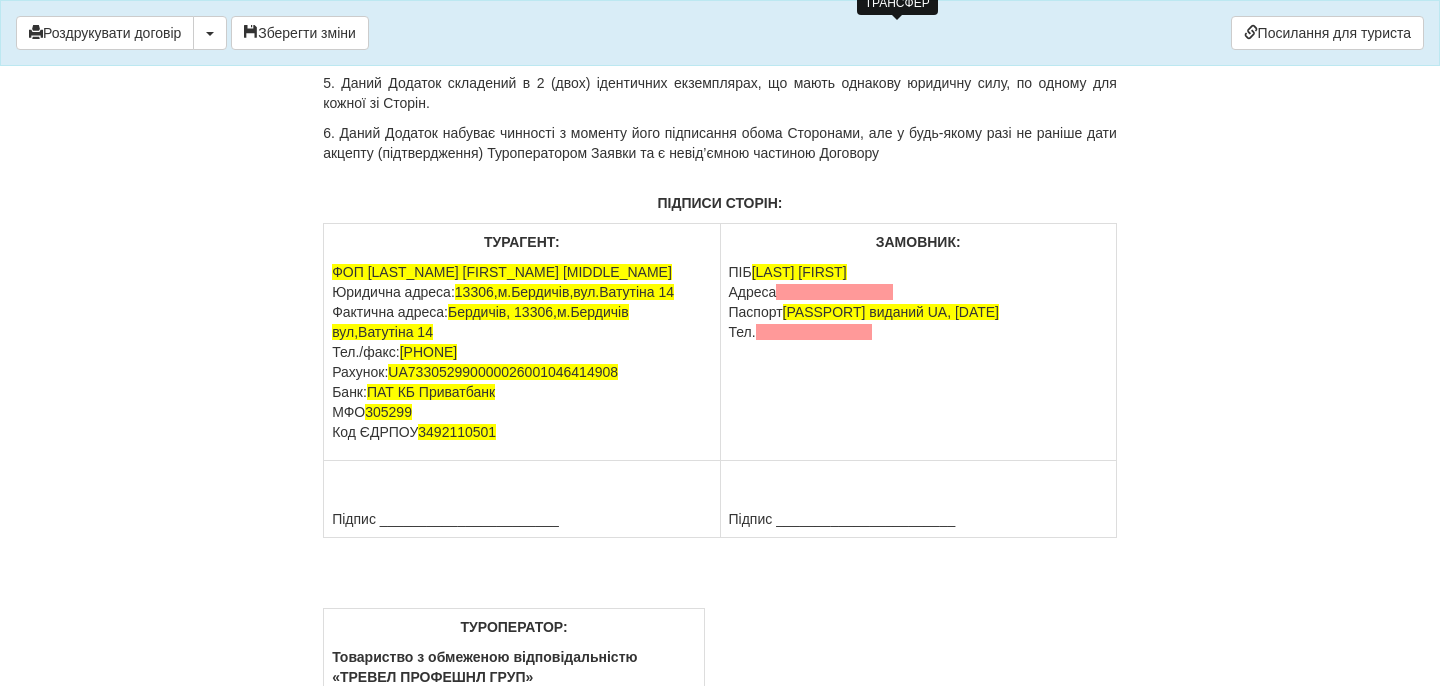 scroll, scrollTop: 16804, scrollLeft: 0, axis: vertical 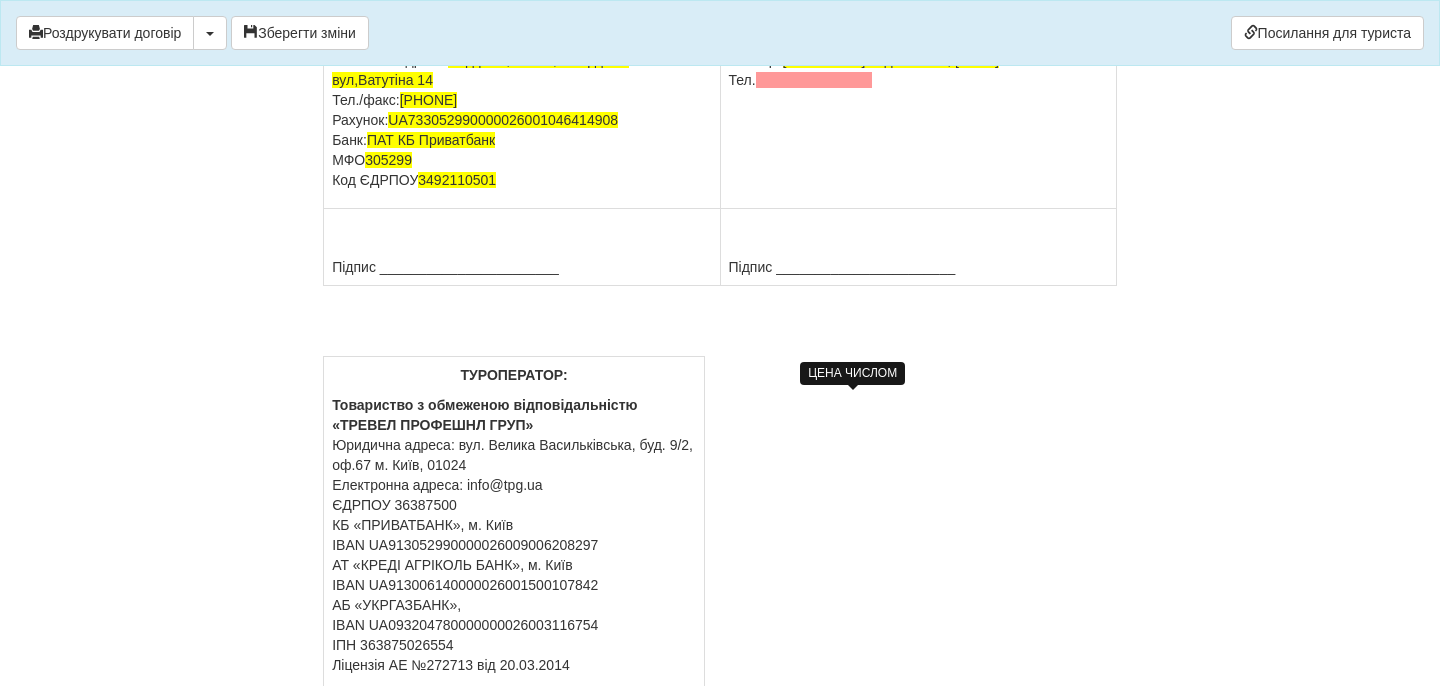 drag, startPoint x: 841, startPoint y: 400, endPoint x: 866, endPoint y: 402, distance: 25.079872 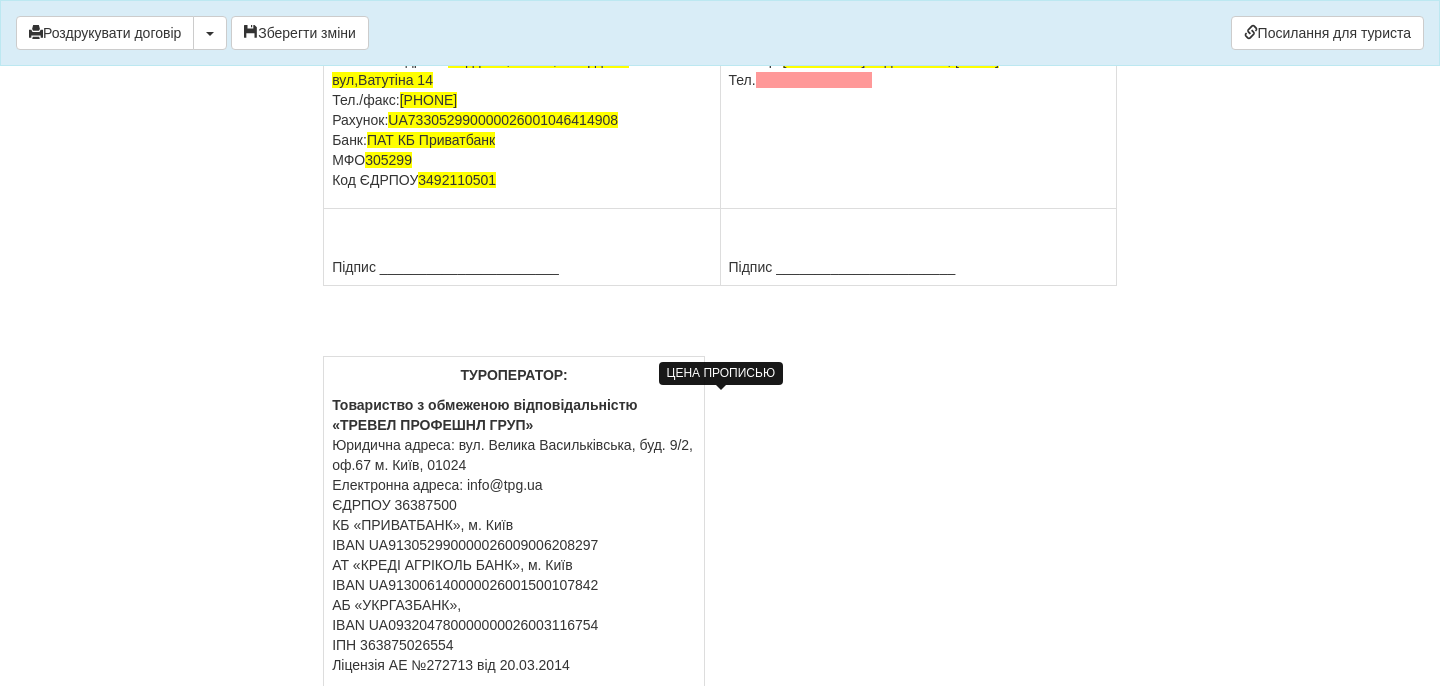 drag, startPoint x: 1064, startPoint y: 396, endPoint x: 420, endPoint y: 418, distance: 644.3757 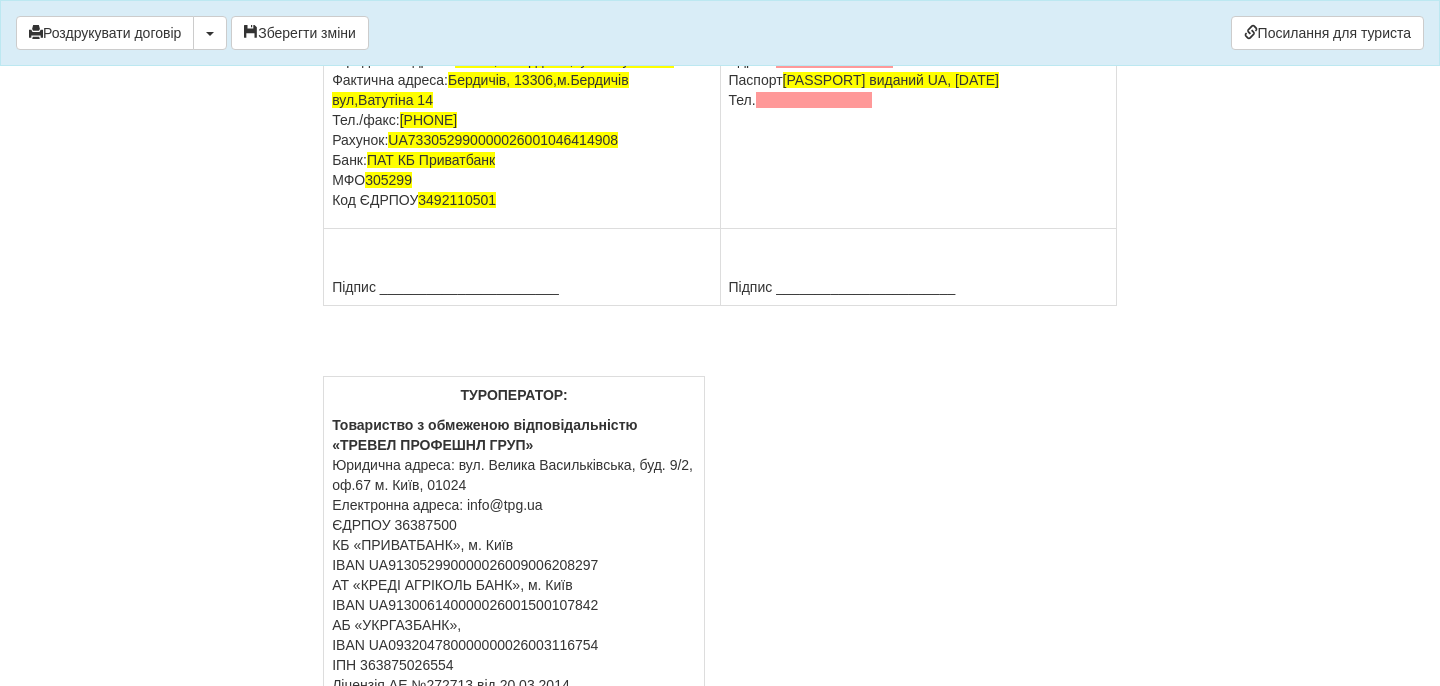 drag, startPoint x: 443, startPoint y: 426, endPoint x: 418, endPoint y: 430, distance: 25.317978 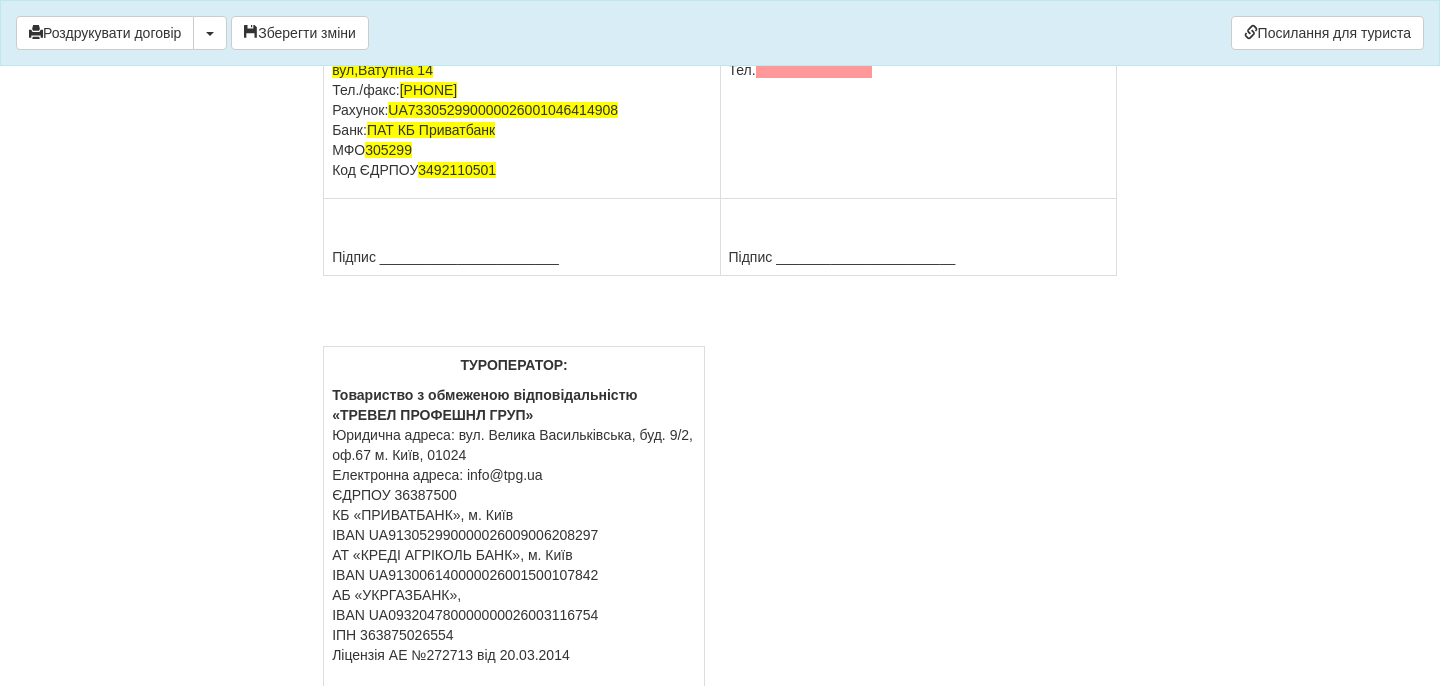 click on "3.1.	Вартість Турпродукту/Турпослуг, послуг Візової підтримки та послуг Турагента відповідно до цього Додатку до Договору на дату укладення цього Додатку до Договору становить  26 200.00  ( Двадцять шість тисяч двісті грн.00 коп. ) гривень по курсу туроператора 49.54 це" at bounding box center [720, -419] 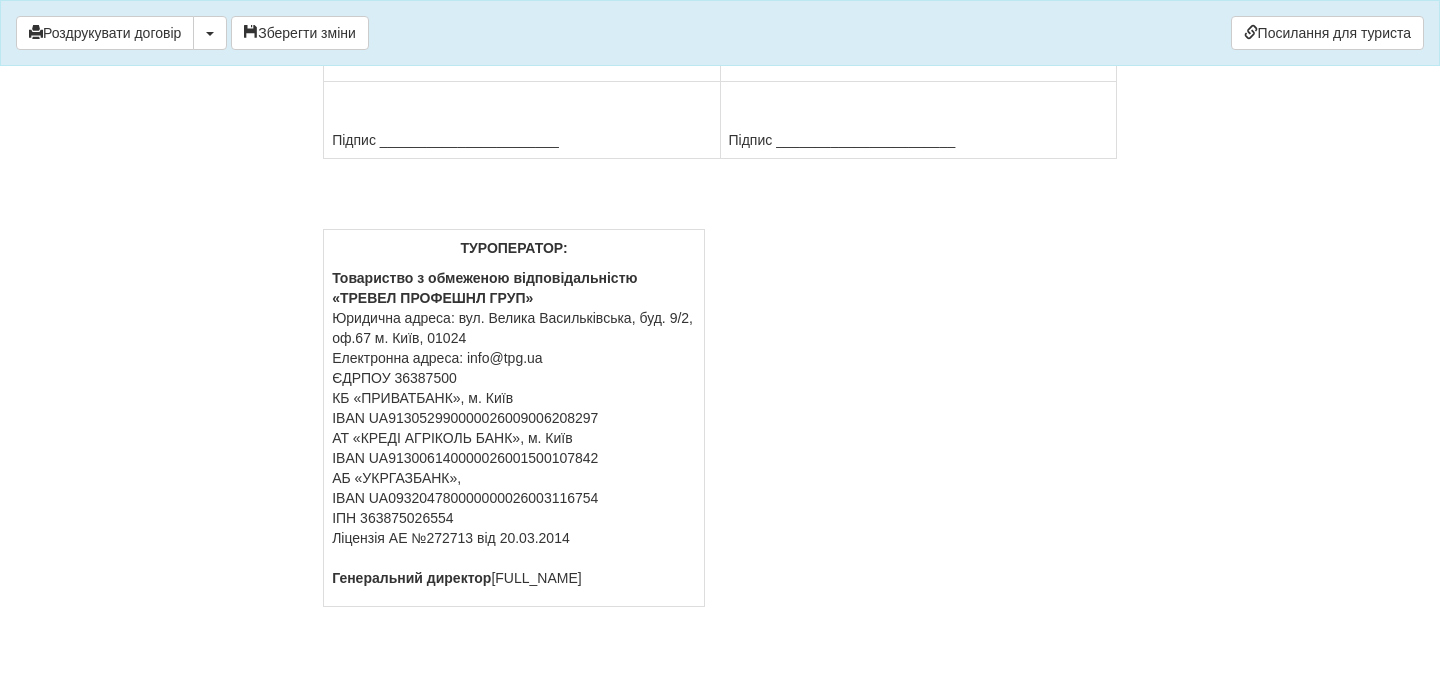 scroll, scrollTop: 16952, scrollLeft: 0, axis: vertical 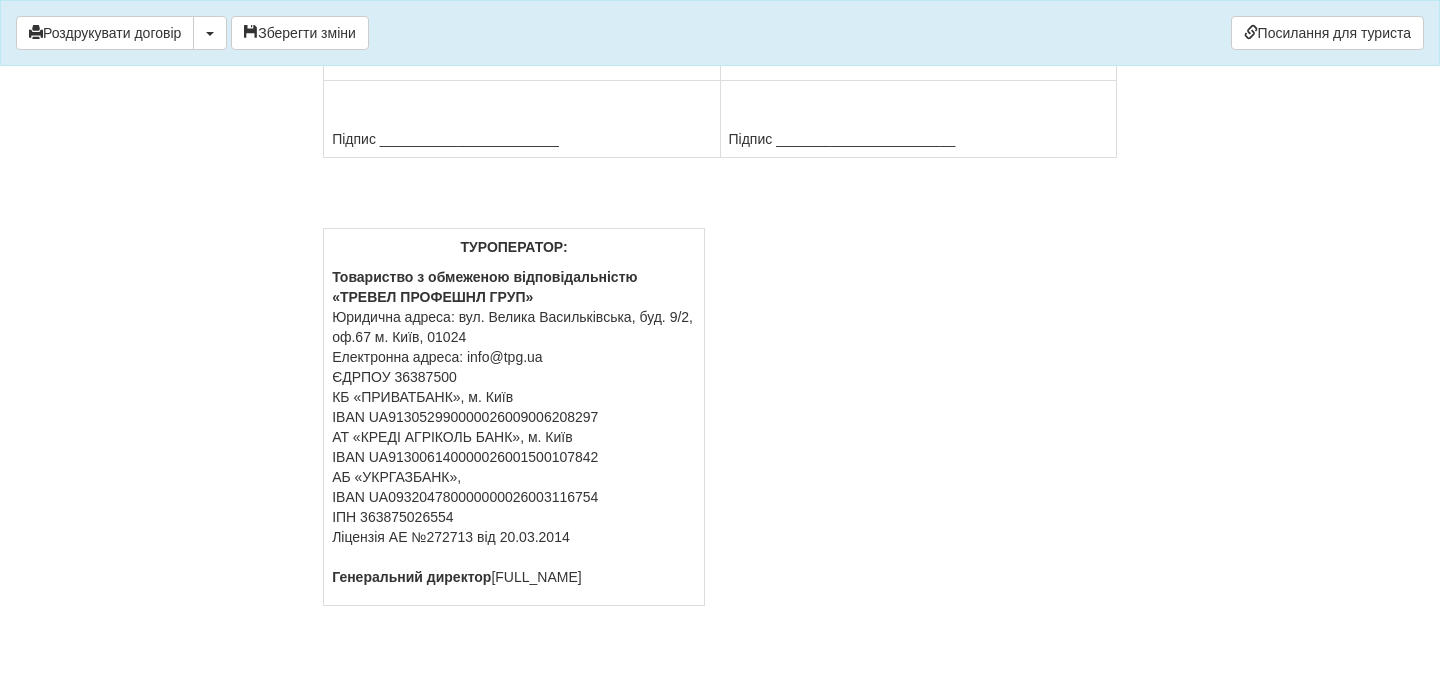 drag, startPoint x: 795, startPoint y: 253, endPoint x: 356, endPoint y: 269, distance: 439.29147 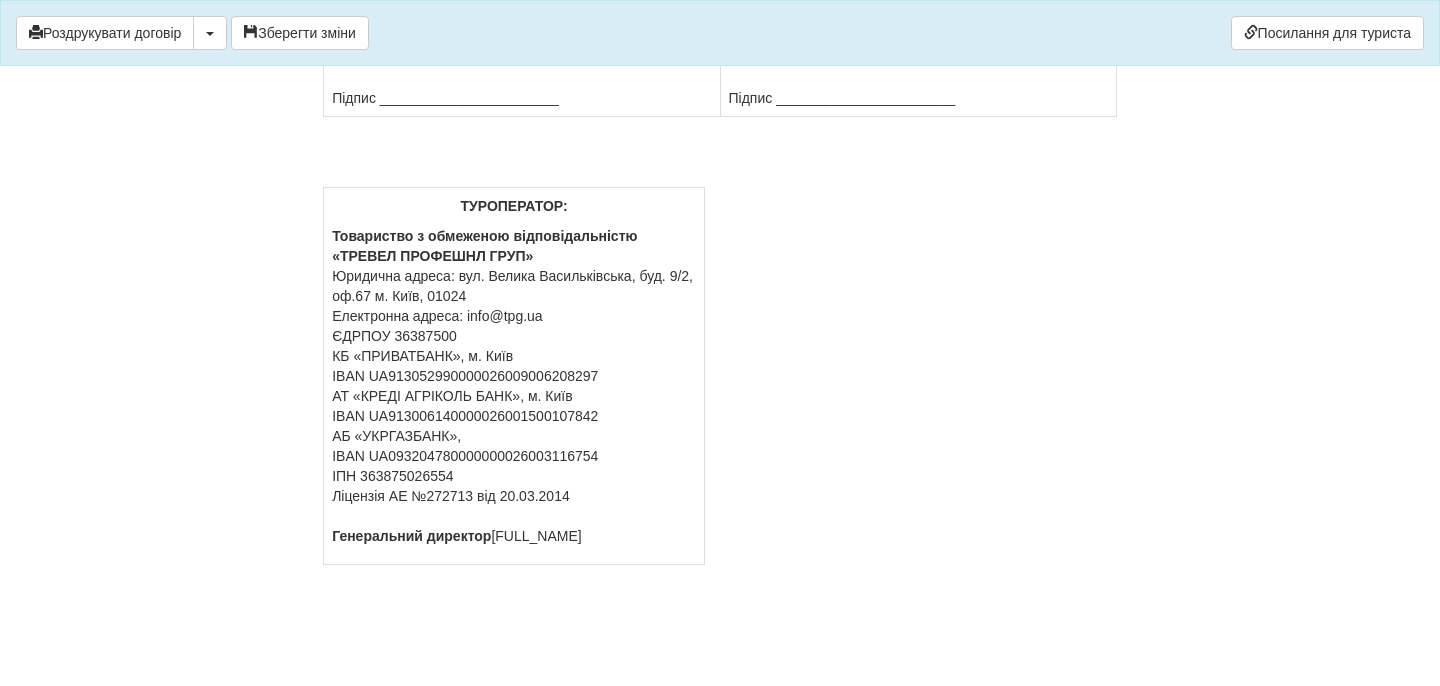 scroll, scrollTop: 17329, scrollLeft: 0, axis: vertical 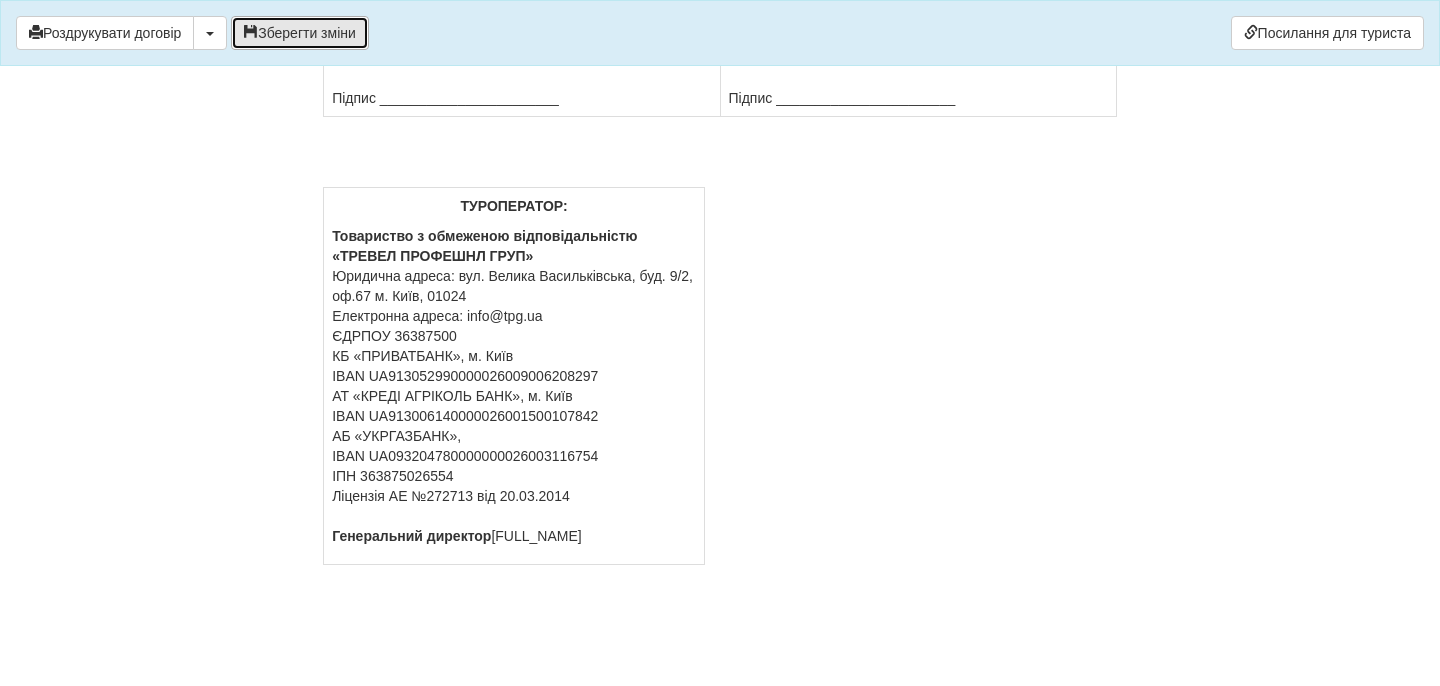 click on "Зберегти зміни" at bounding box center [300, 33] 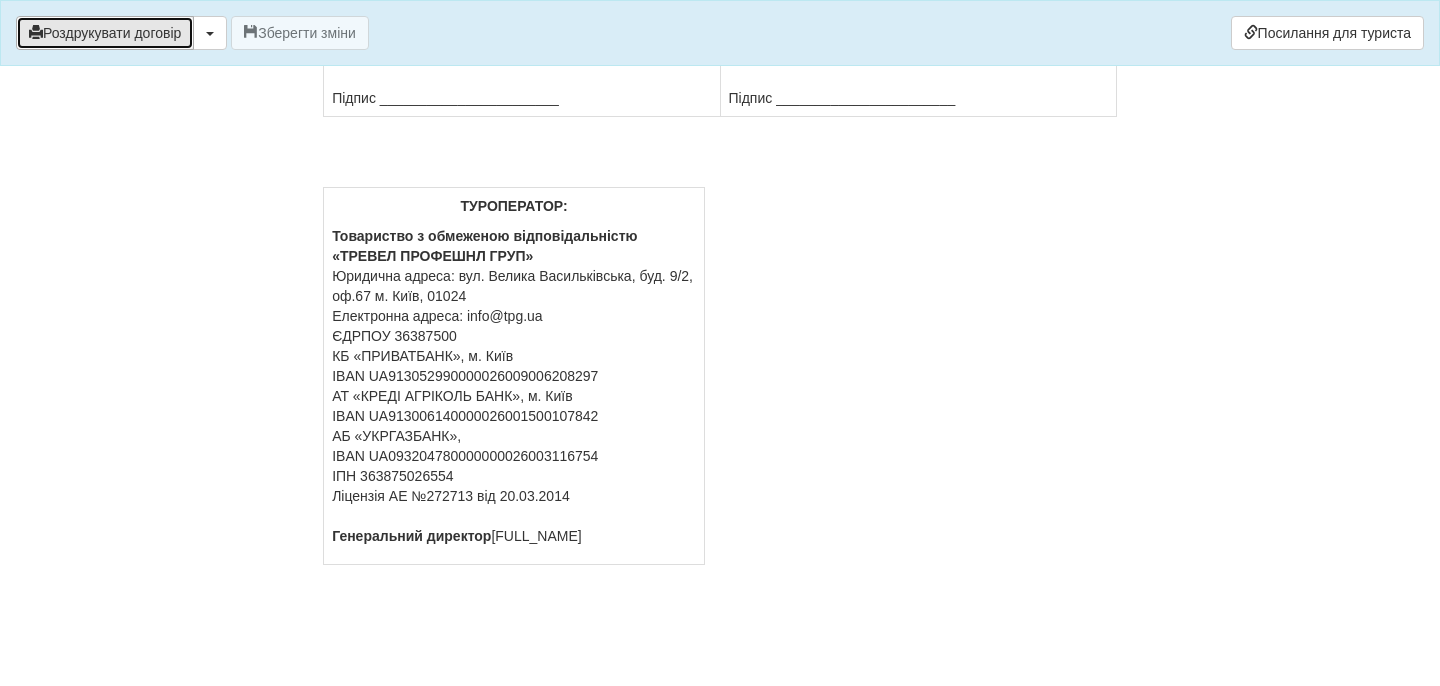 click on "Роздрукувати договір" at bounding box center [105, 33] 